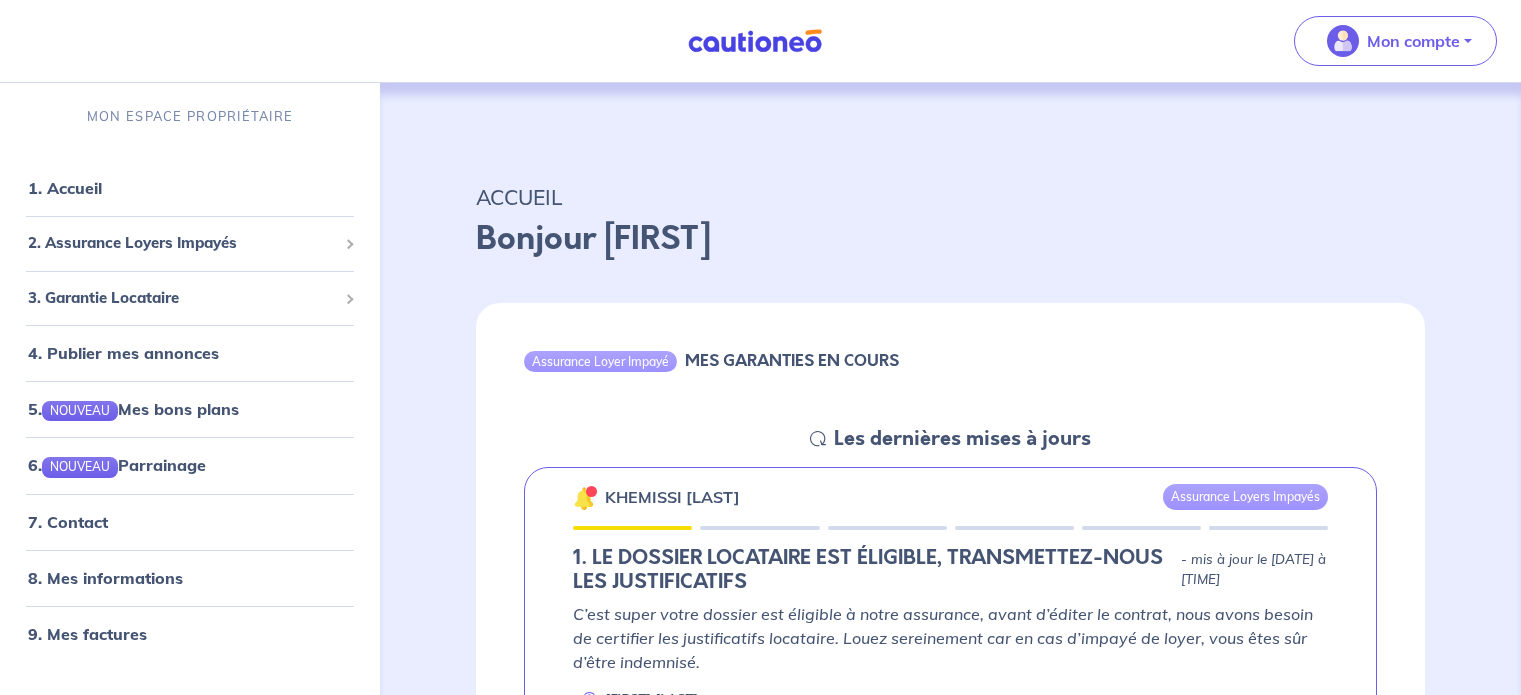 scroll, scrollTop: 0, scrollLeft: 0, axis: both 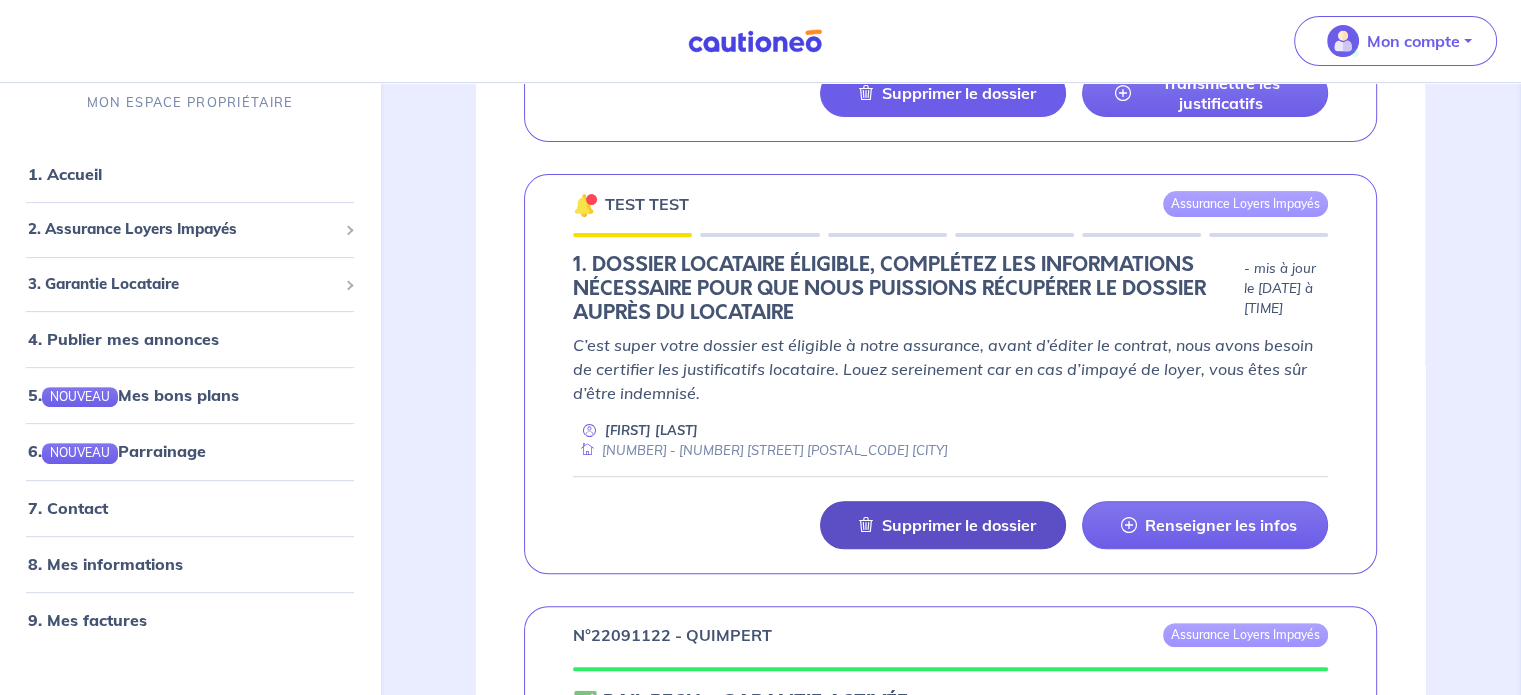 click on "Supprimer le dossier" at bounding box center [959, 93] 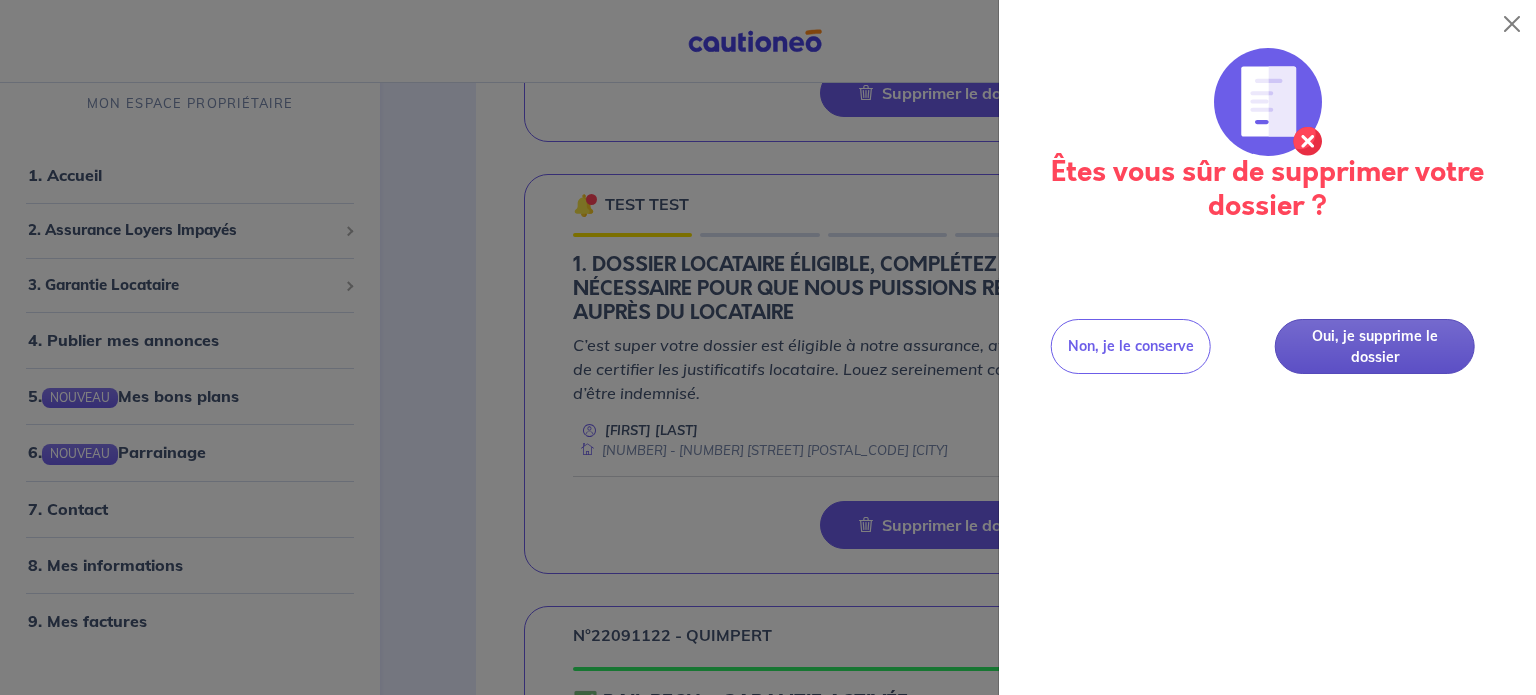 click on "Oui, je supprime le dossier" at bounding box center (1375, 346) 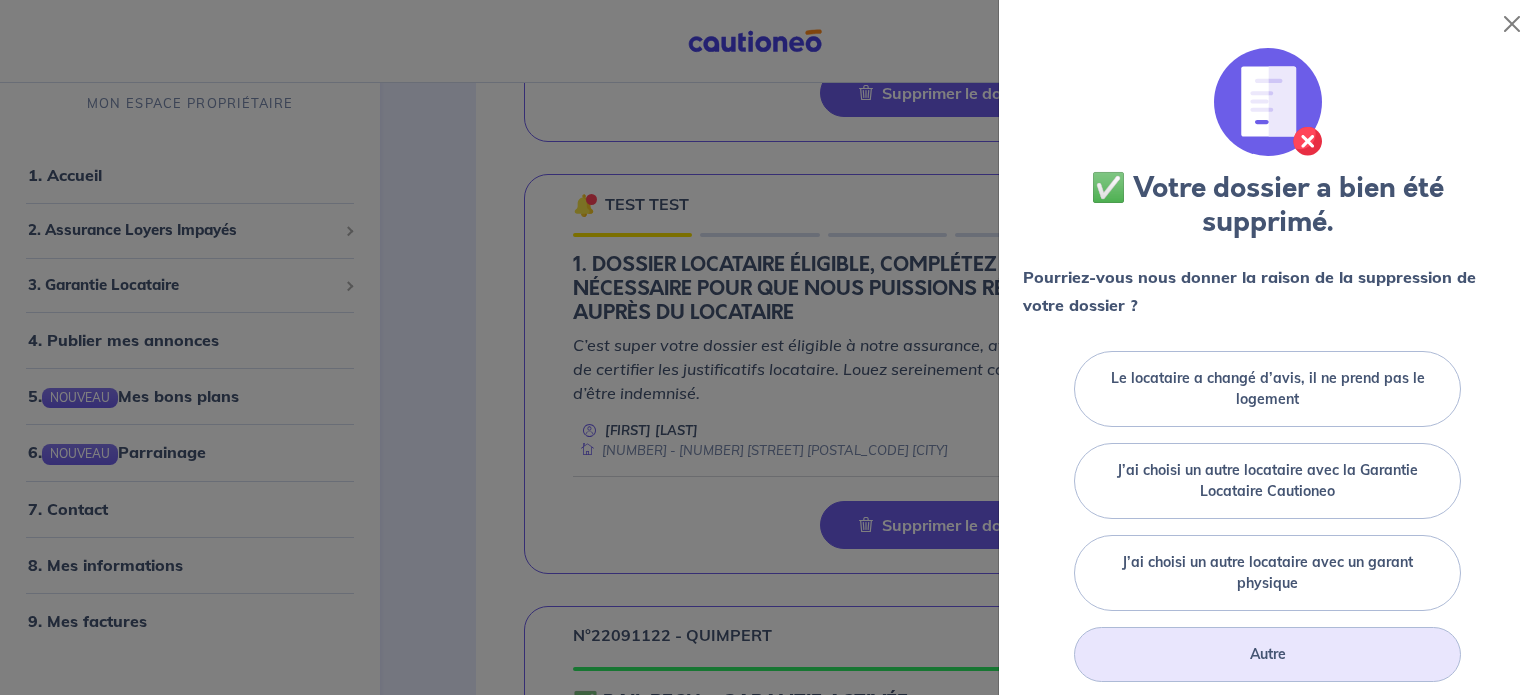 click on "Autre" at bounding box center (1268, 654) 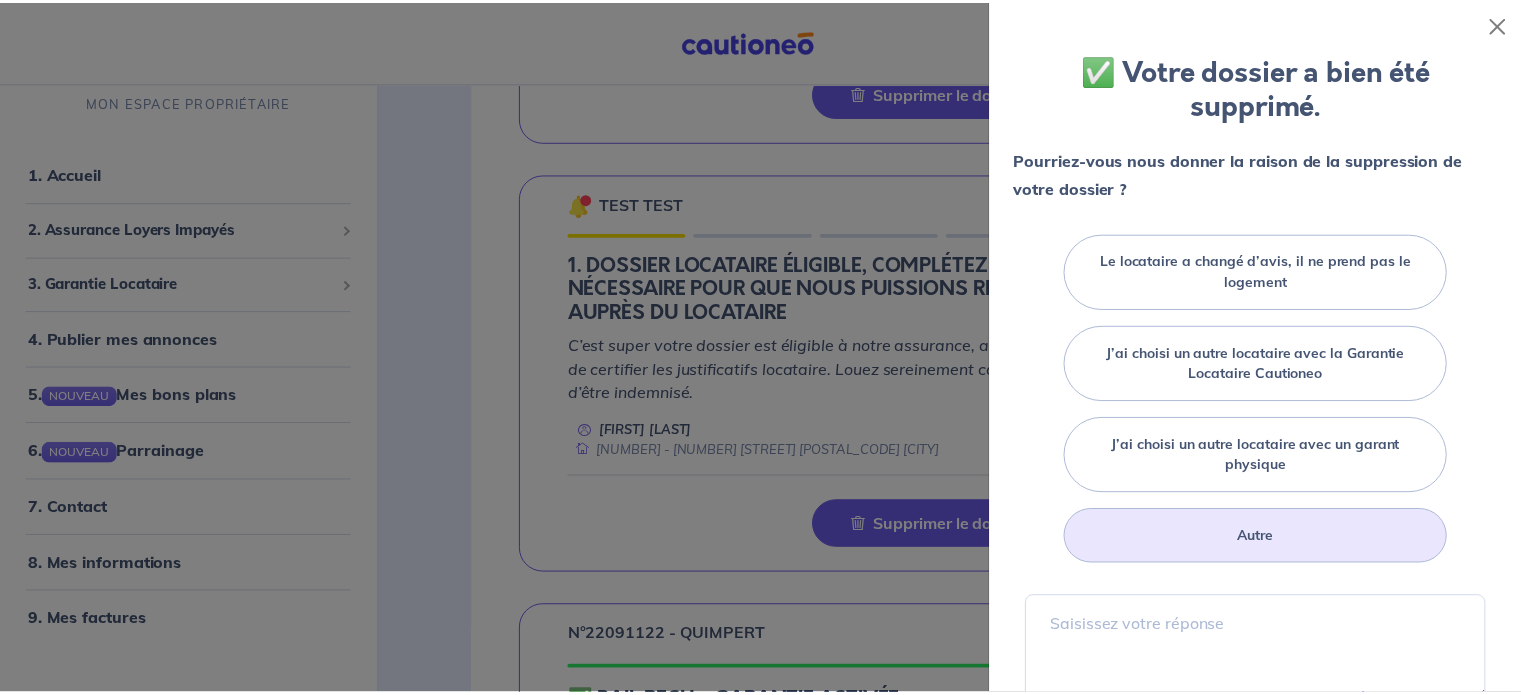 scroll, scrollTop: 300, scrollLeft: 0, axis: vertical 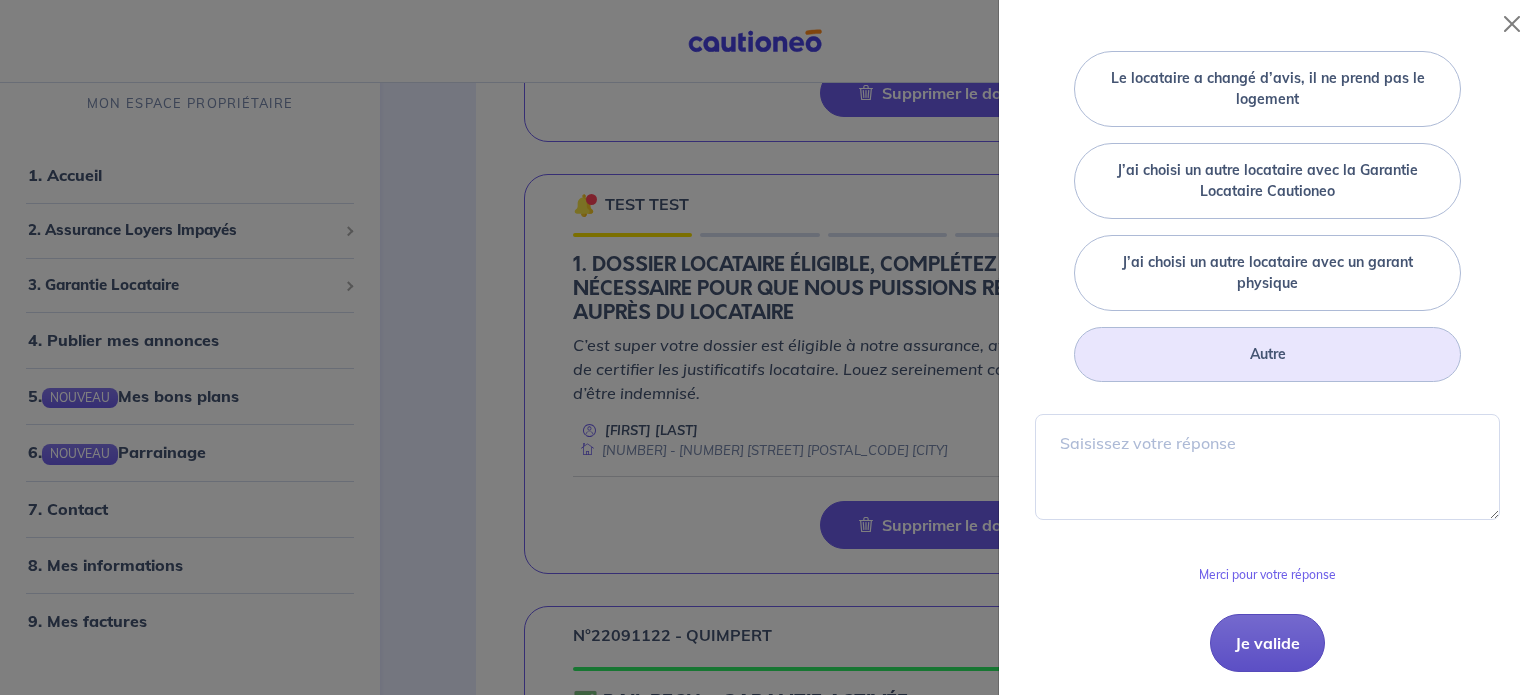 click on "Je valide" at bounding box center (1267, 643) 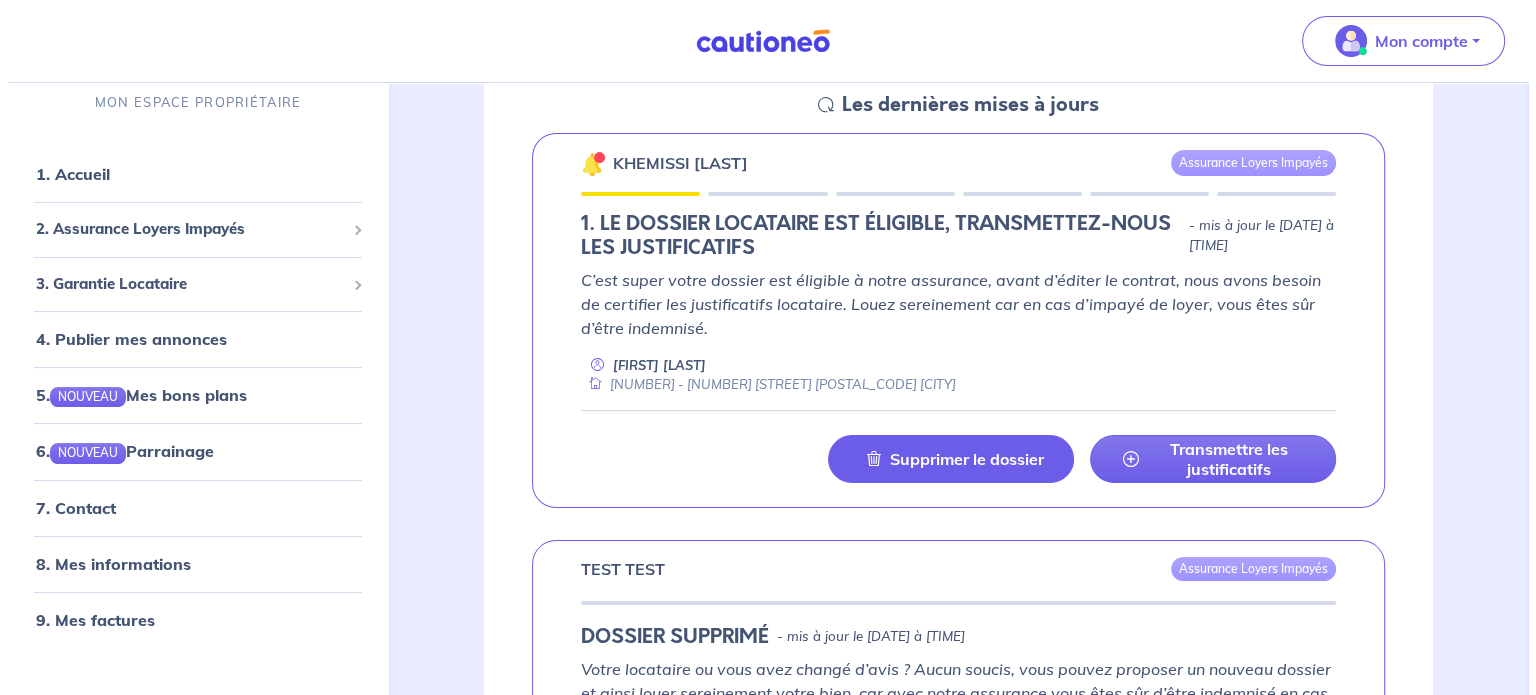 scroll, scrollTop: 300, scrollLeft: 0, axis: vertical 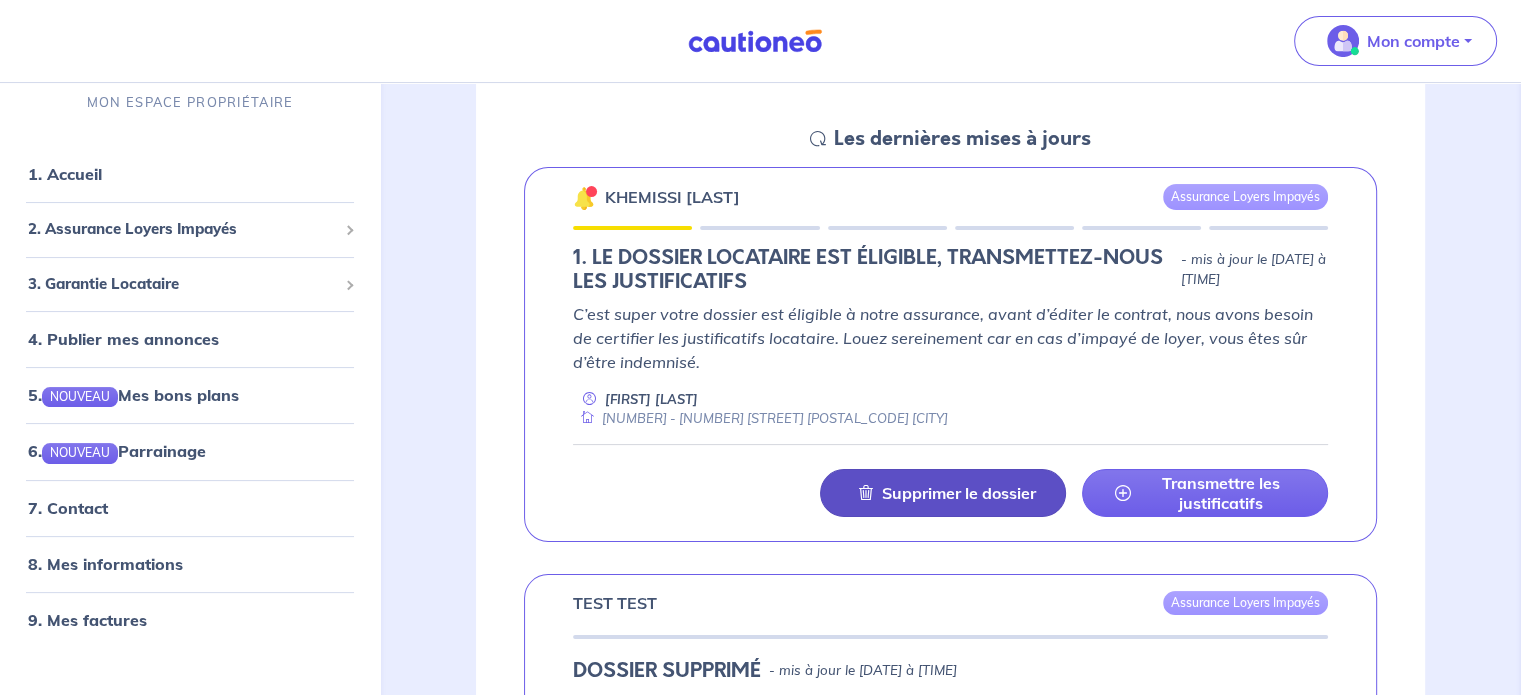 click on "Supprimer le dossier" at bounding box center (959, 493) 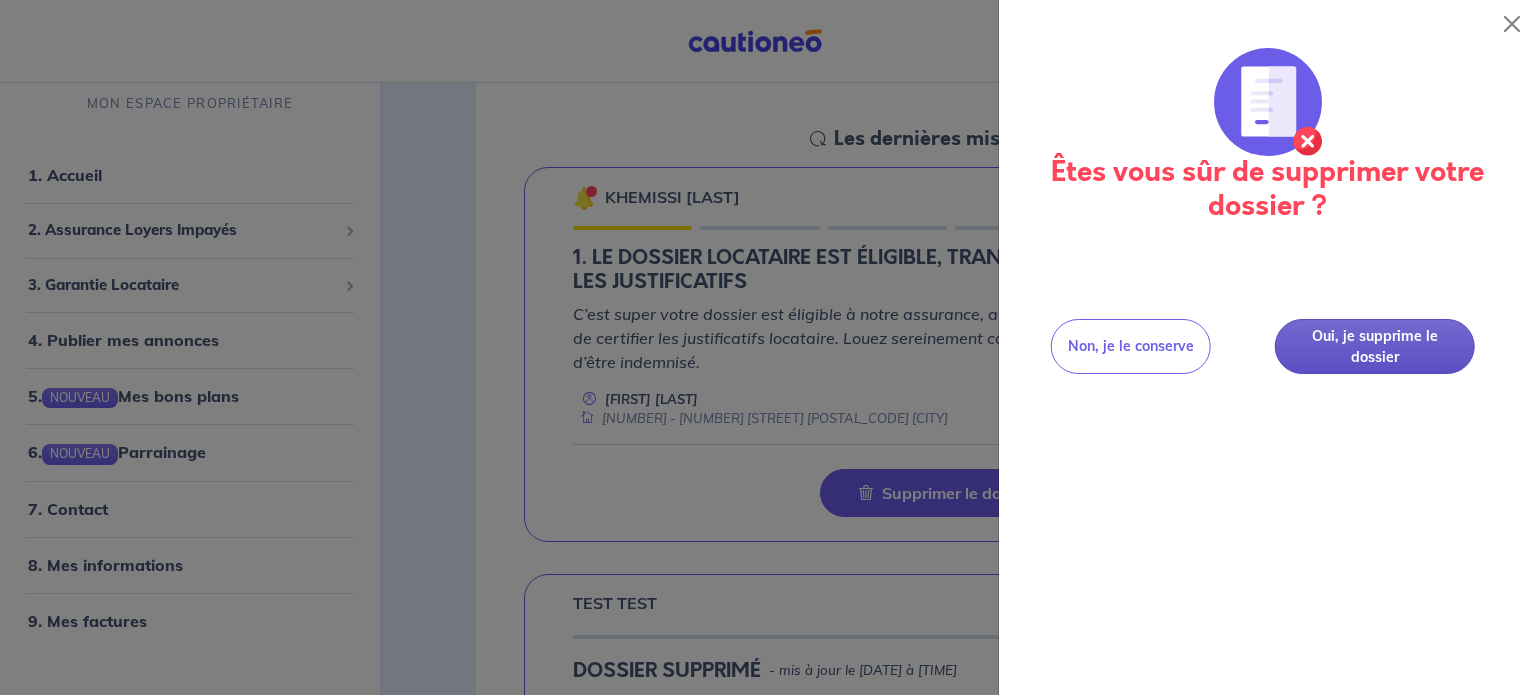click on "Oui, je supprime le dossier" at bounding box center [1375, 346] 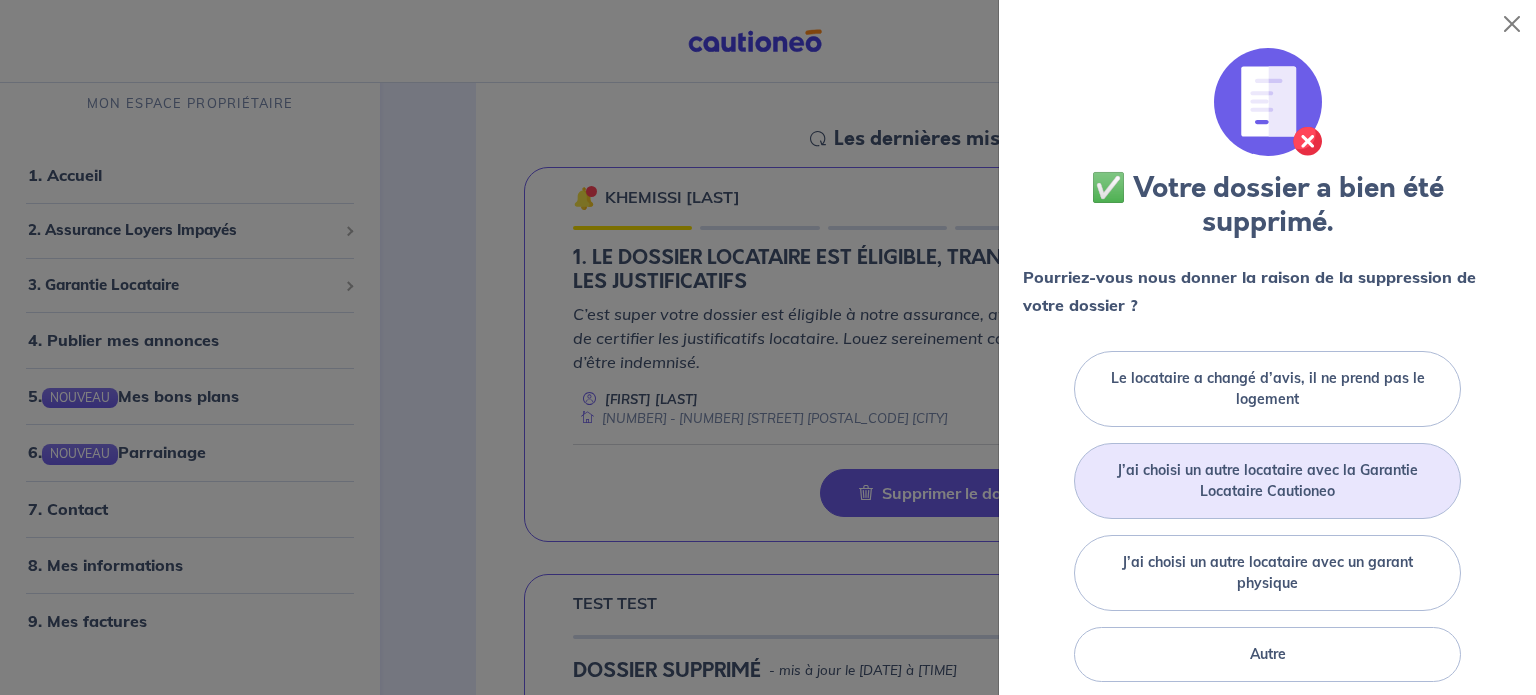scroll, scrollTop: 179, scrollLeft: 0, axis: vertical 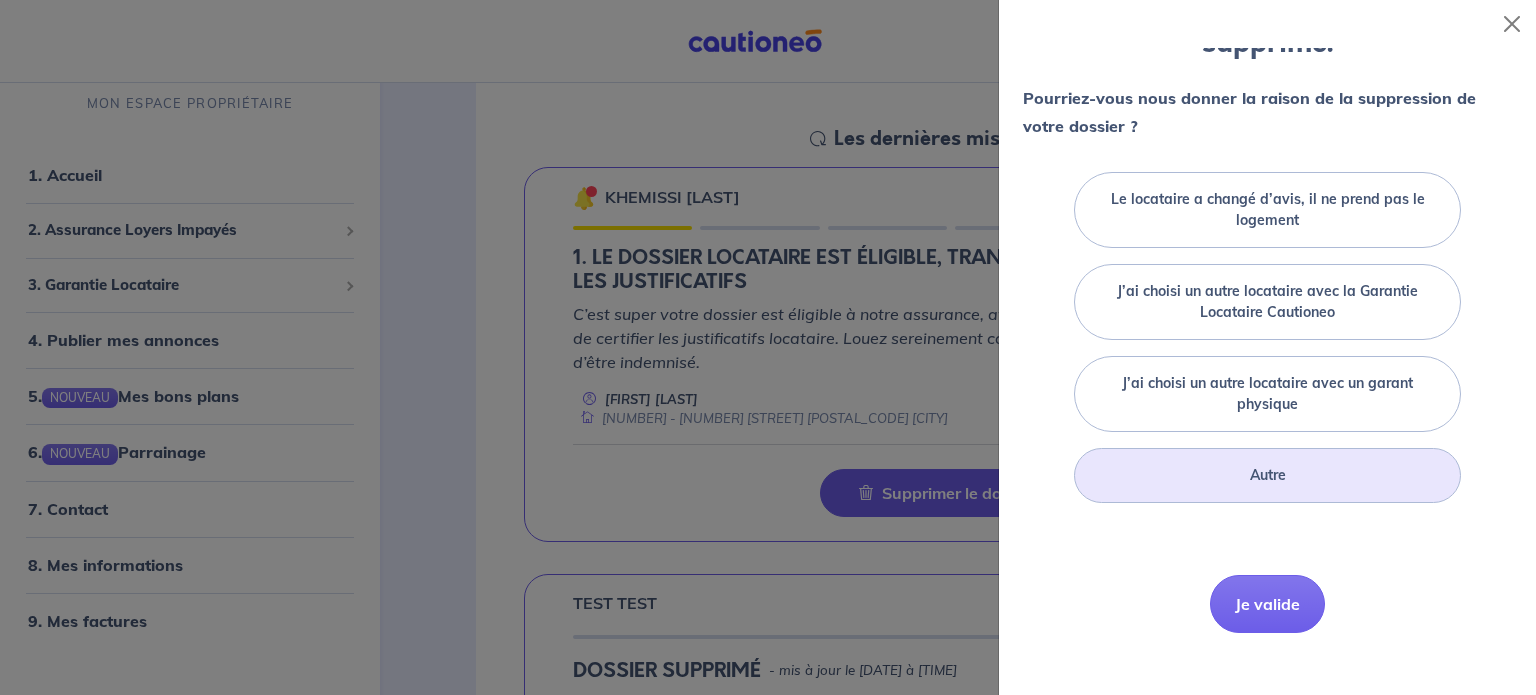 click on "Autre" at bounding box center [1267, 210] 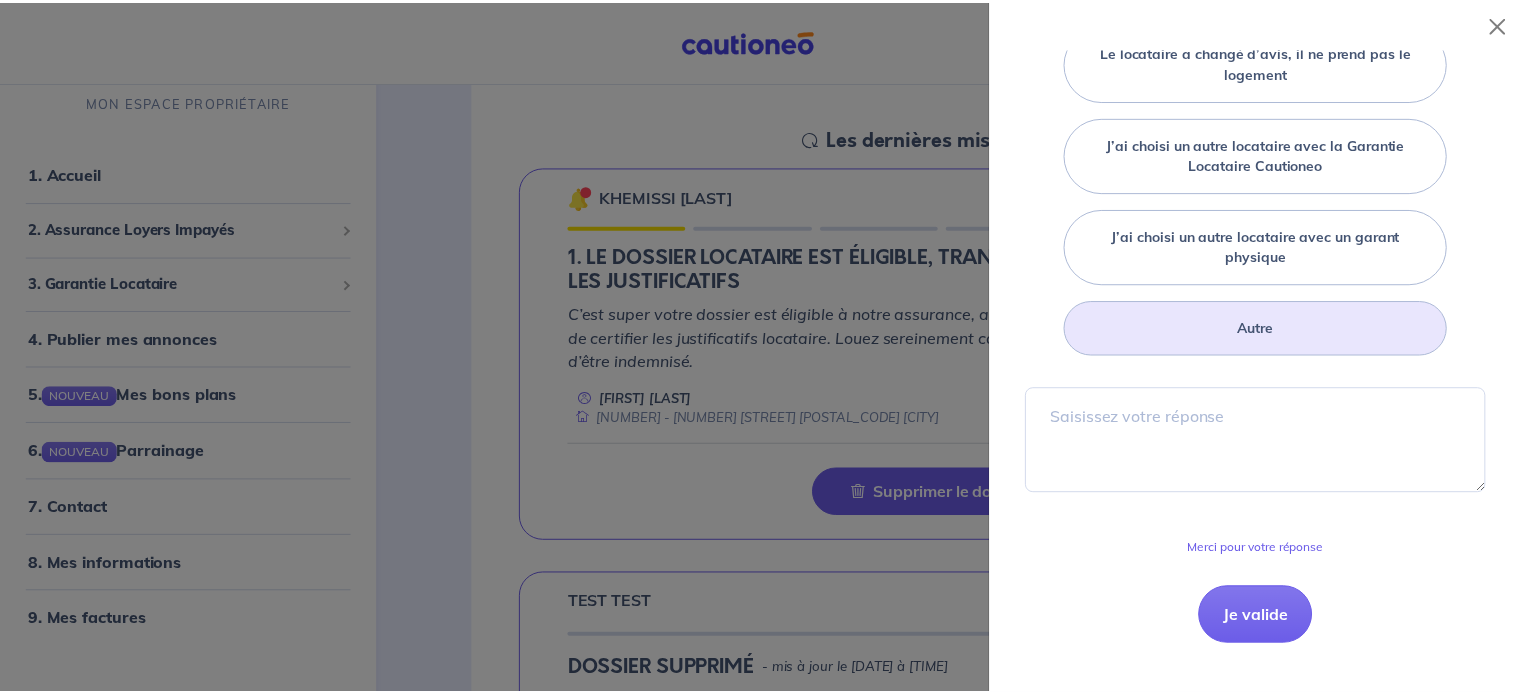 scroll, scrollTop: 338, scrollLeft: 0, axis: vertical 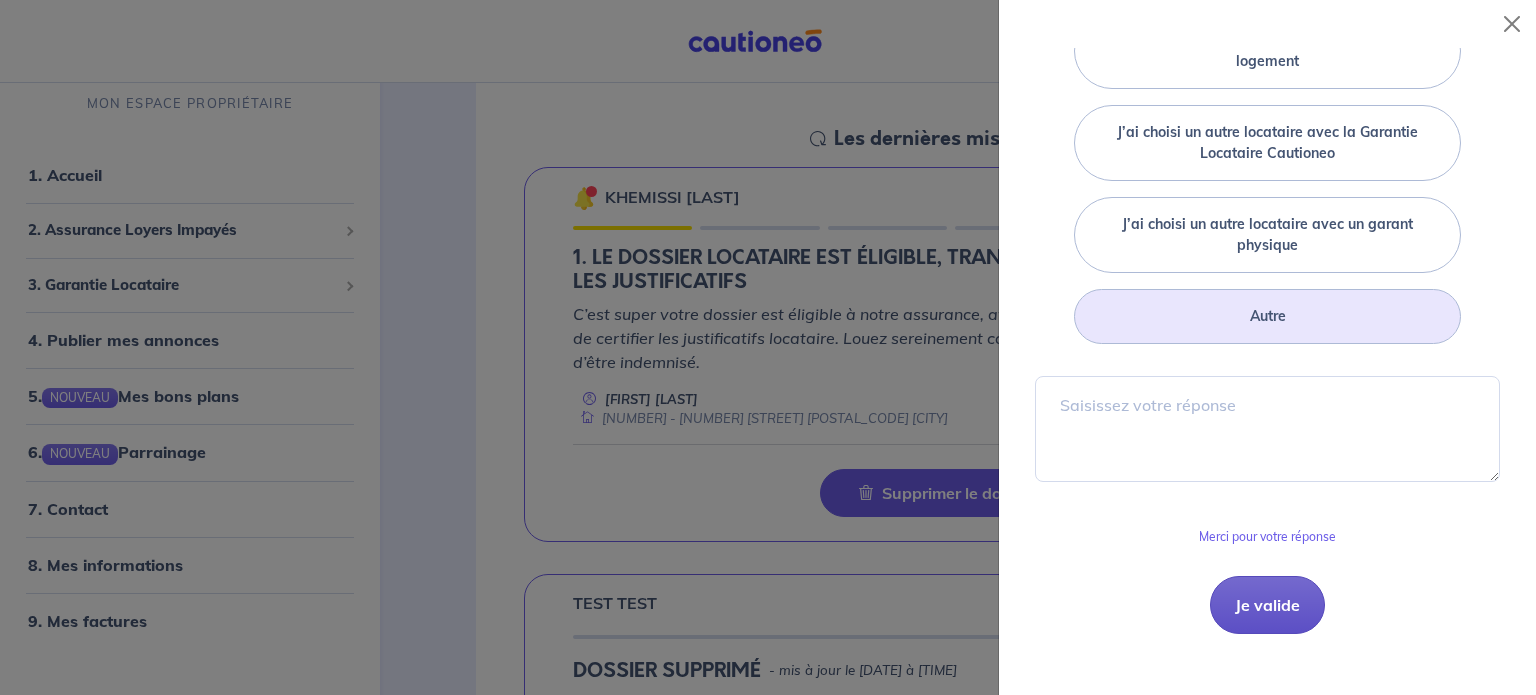 click on "Je valide" at bounding box center (1267, 605) 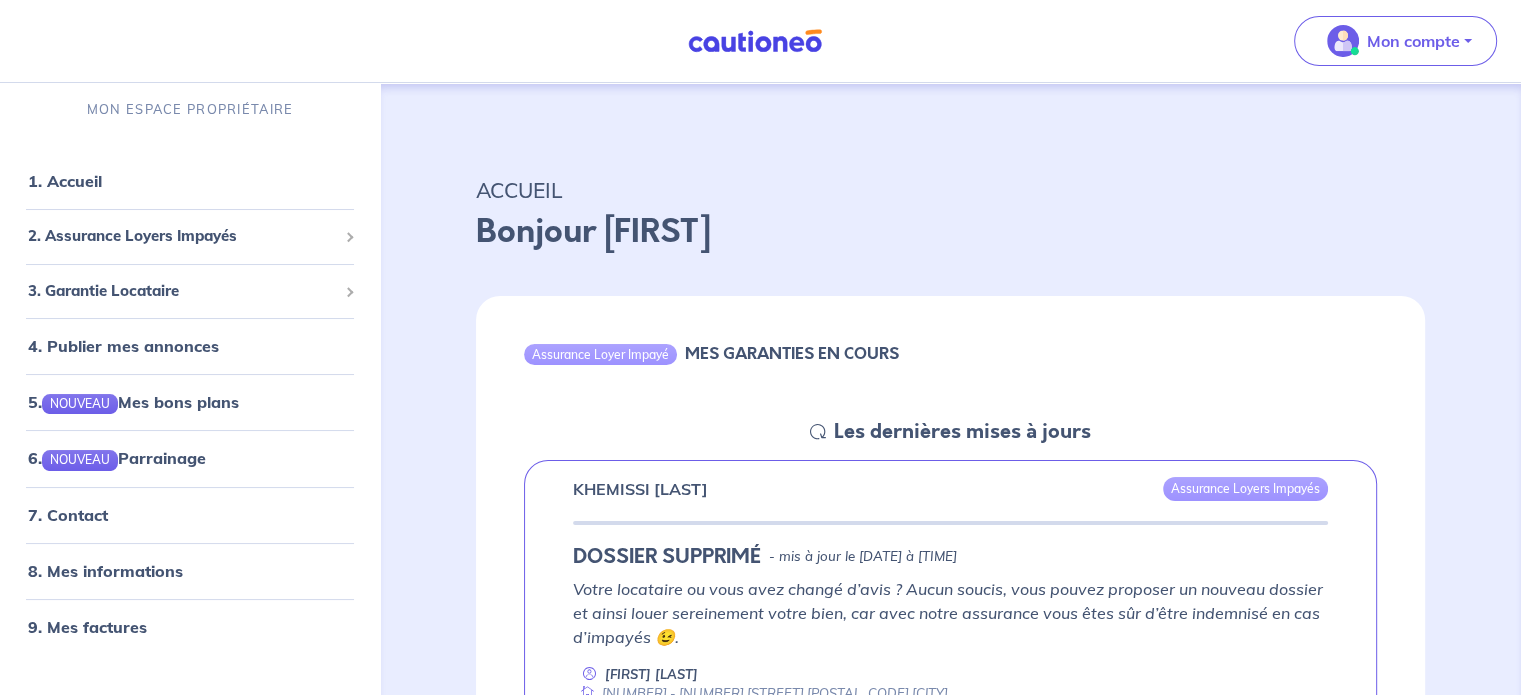 scroll, scrollTop: 0, scrollLeft: 0, axis: both 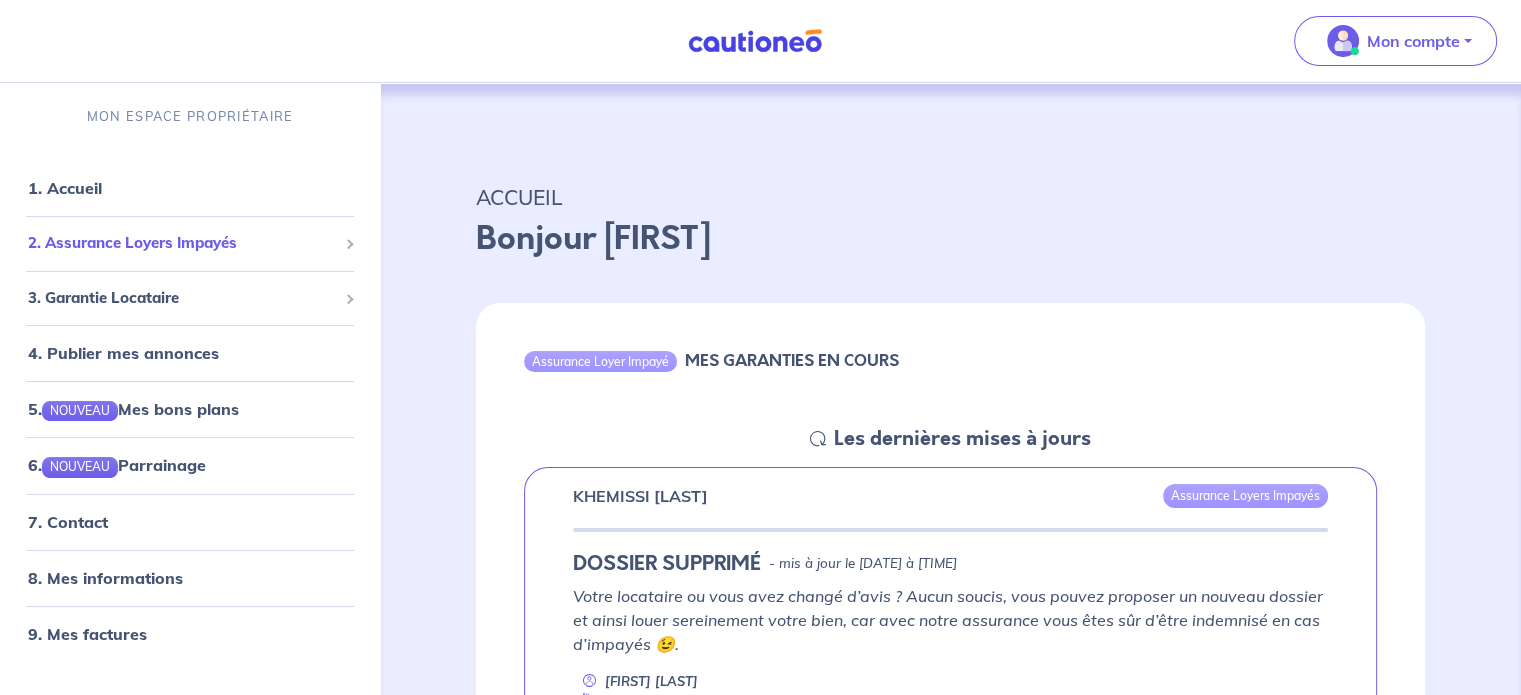 click on "2. Assurance Loyers Impayés" at bounding box center (182, 243) 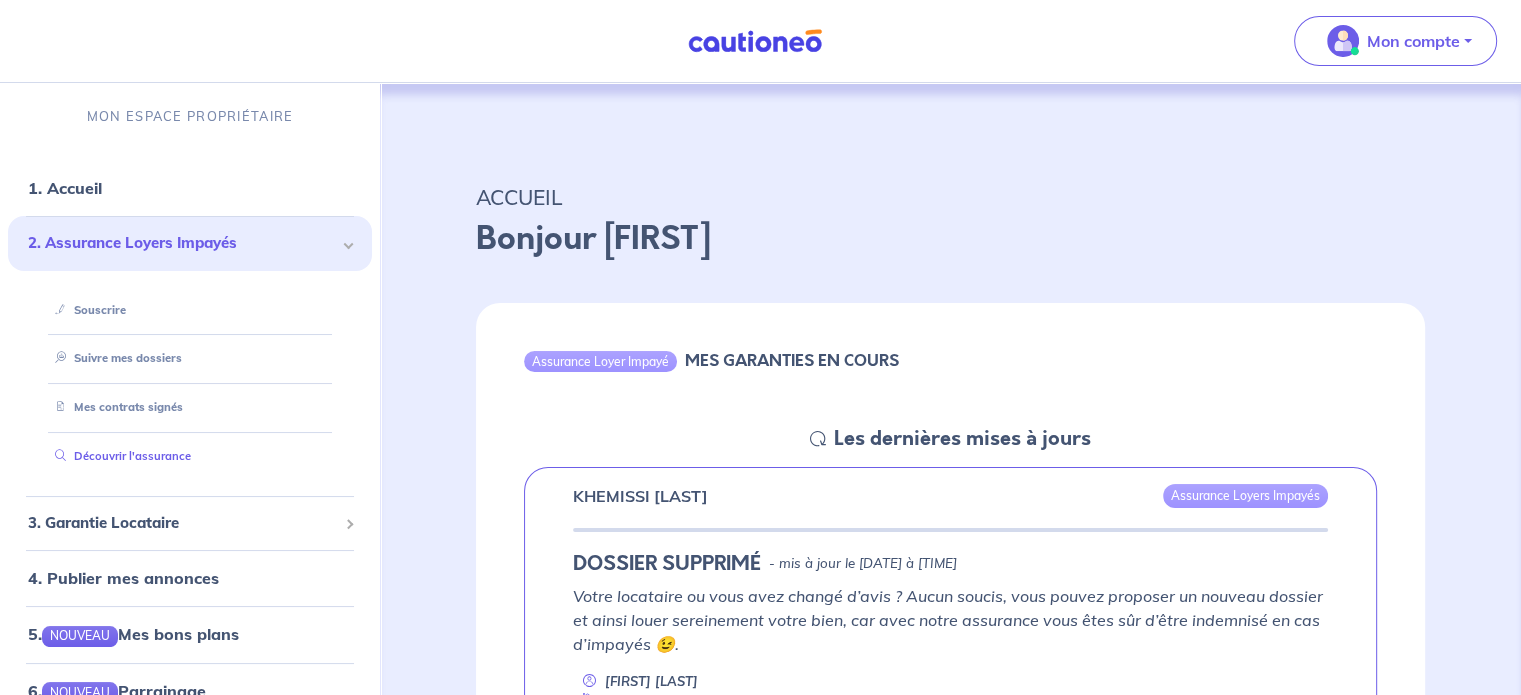 click on "Découvrir l'assurance" at bounding box center [119, 456] 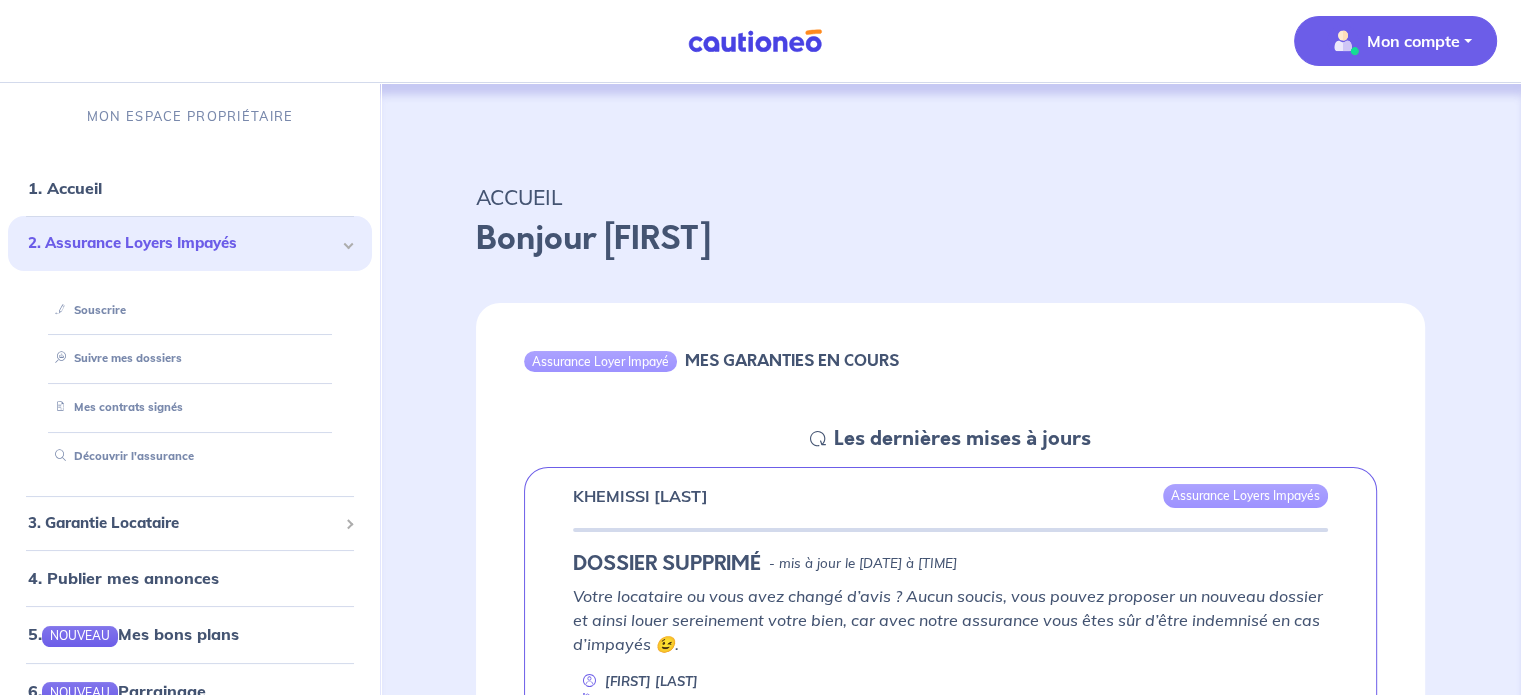 click on "Mon compte" at bounding box center (1413, 41) 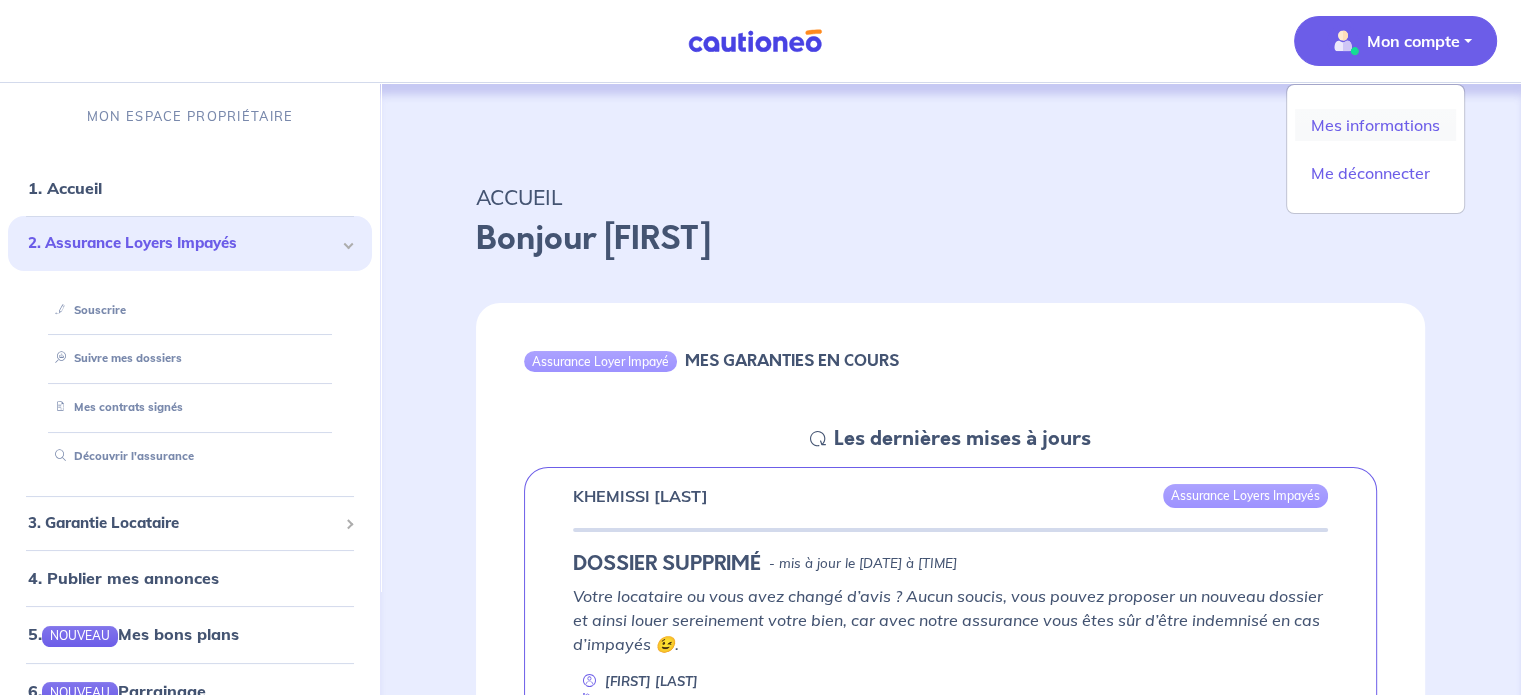 click on "Mes informations" at bounding box center [1375, 125] 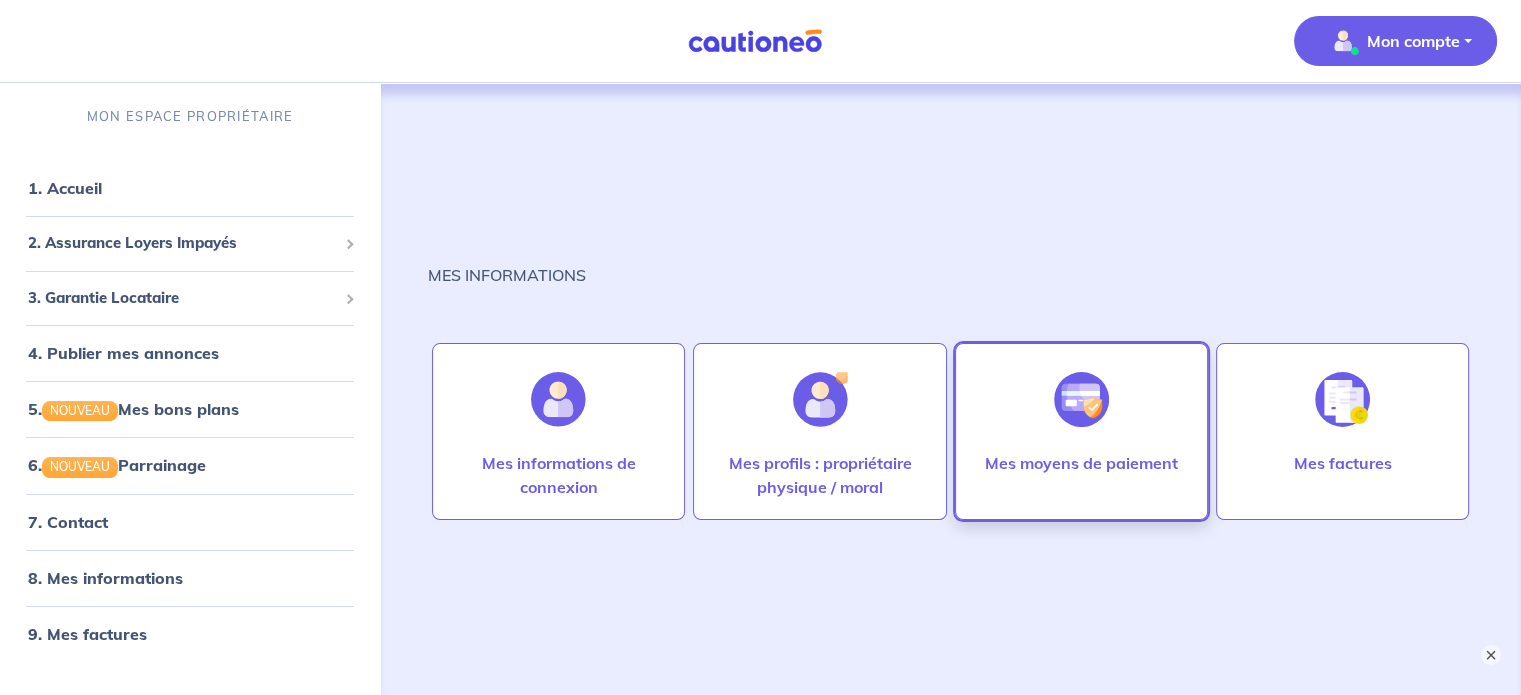 click on "Mes moyens de paiement" at bounding box center (558, 475) 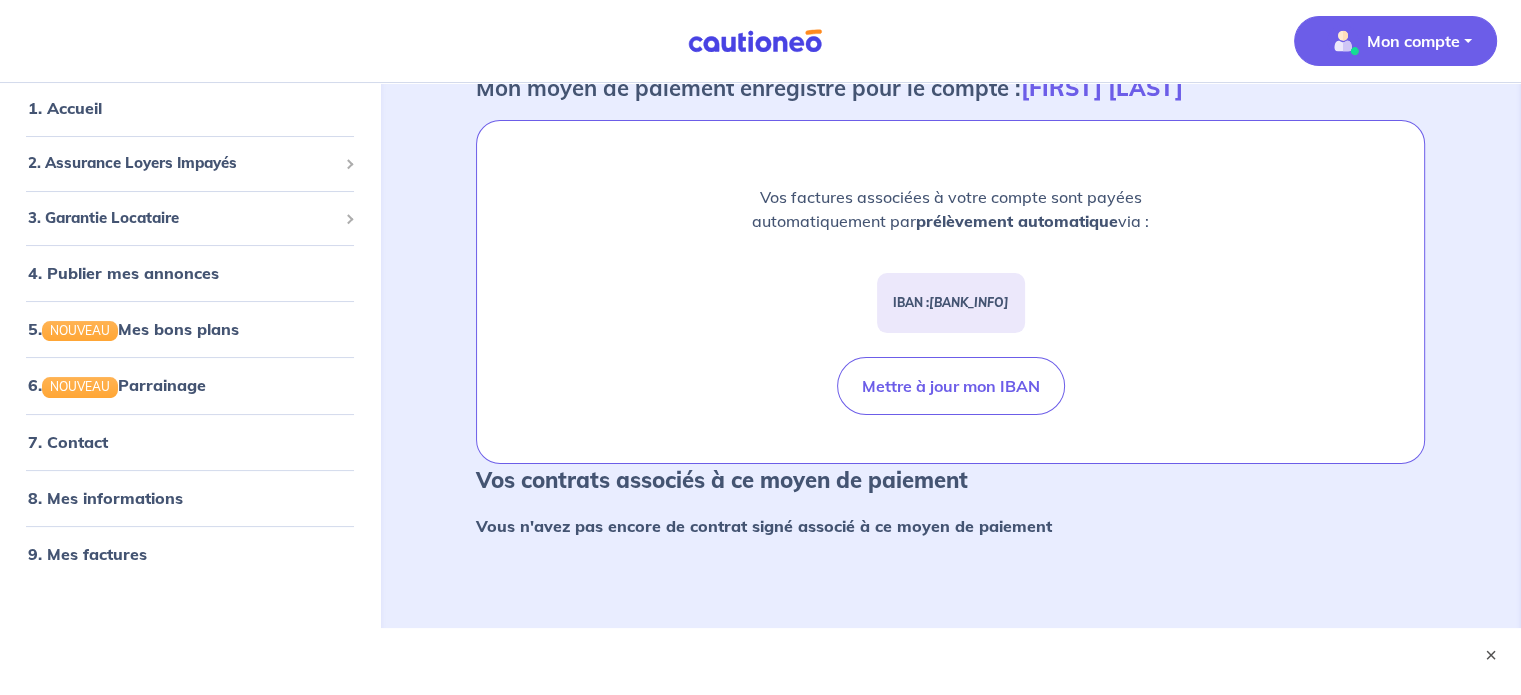 scroll, scrollTop: 182, scrollLeft: 0, axis: vertical 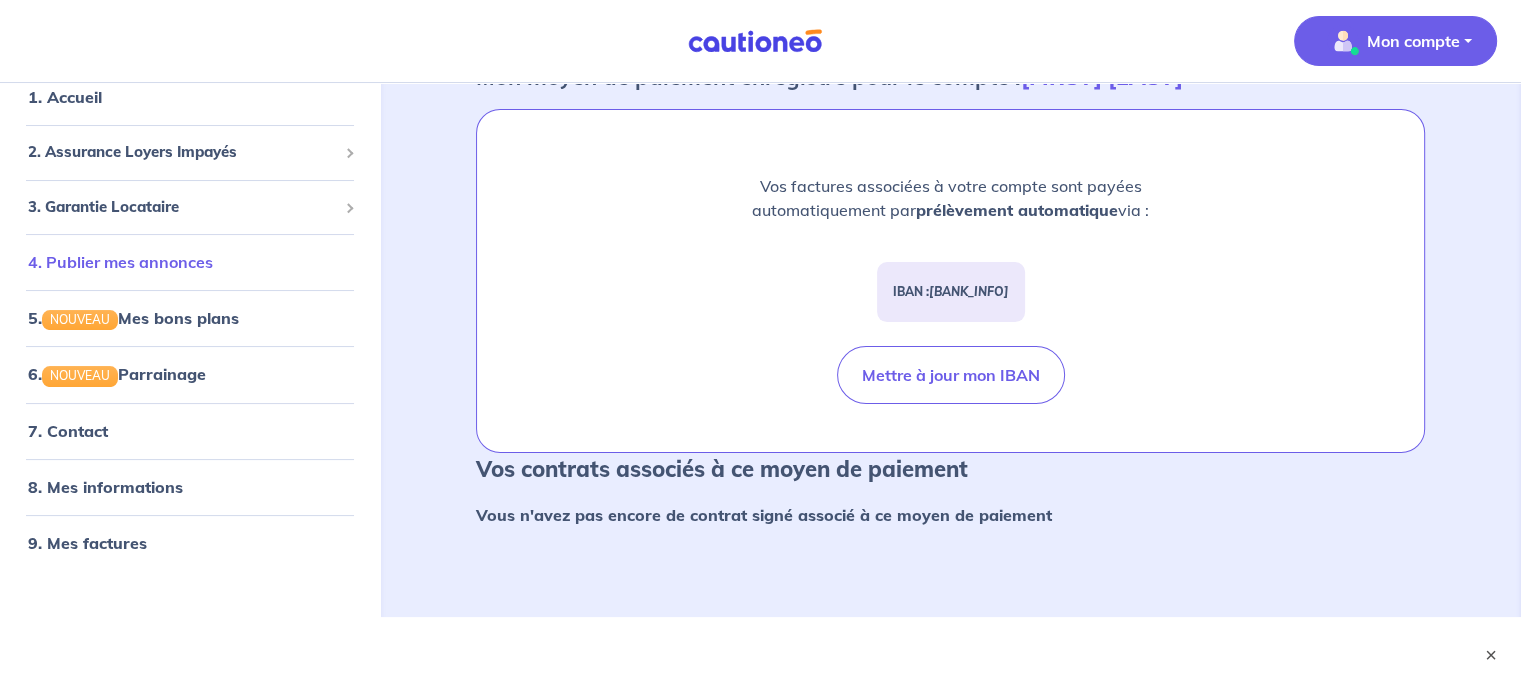 click on "4. Publier mes annonces" at bounding box center [120, 262] 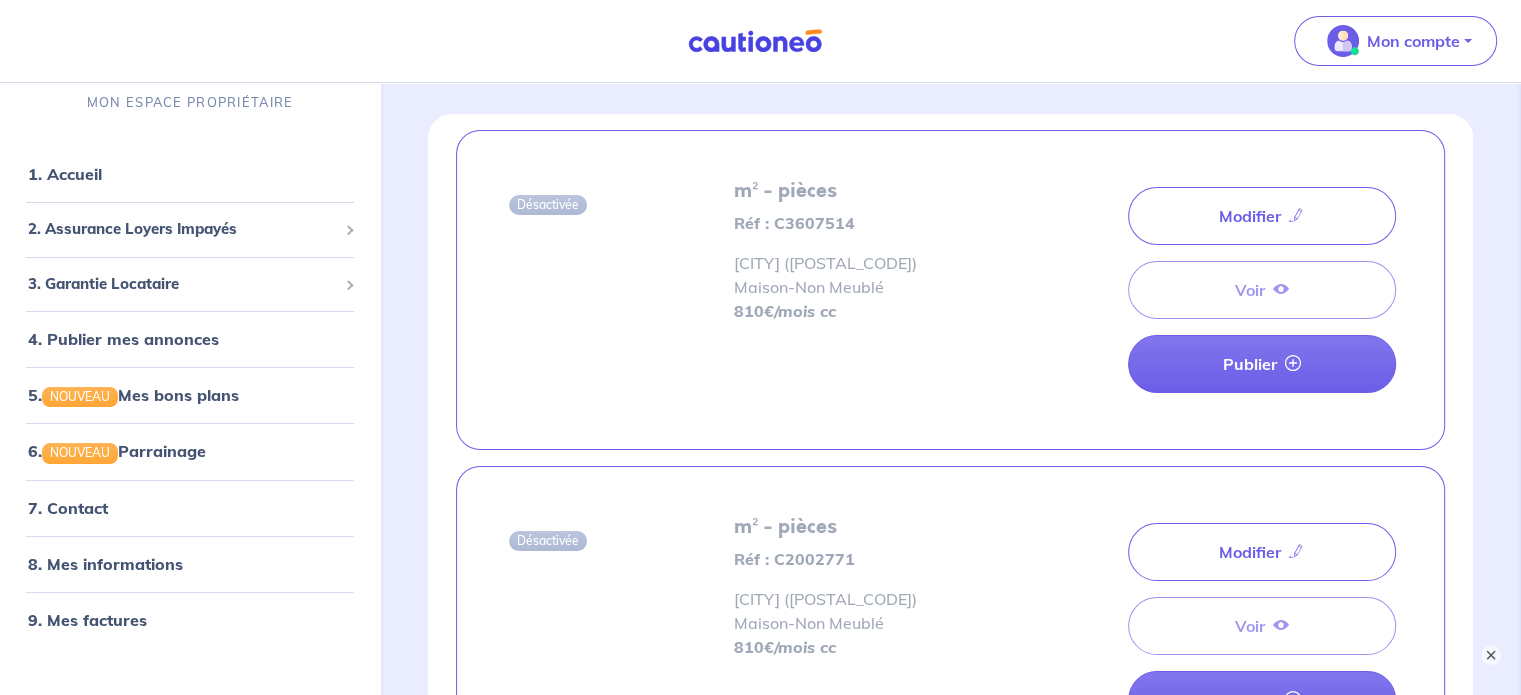 scroll, scrollTop: 0, scrollLeft: 0, axis: both 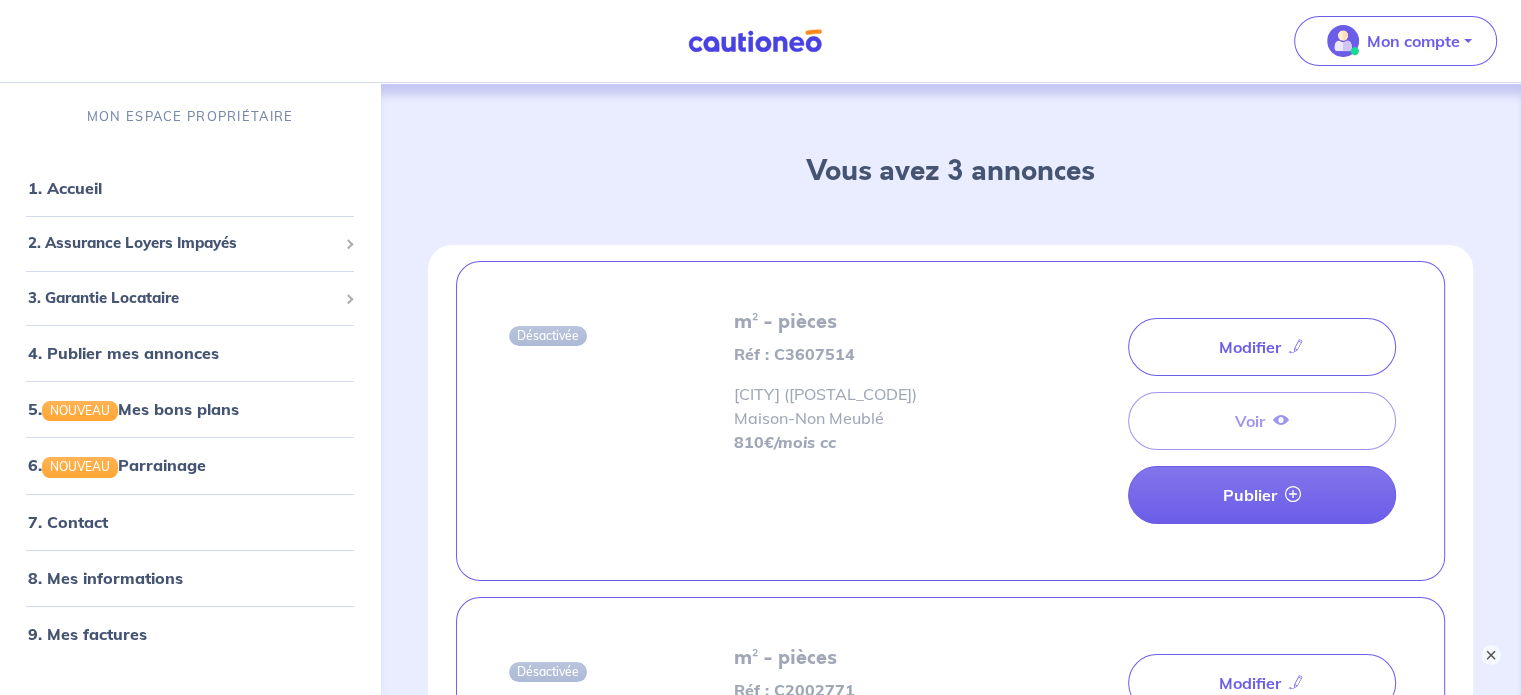 click on "Modifier Voir Publier" at bounding box center (1262, 421) 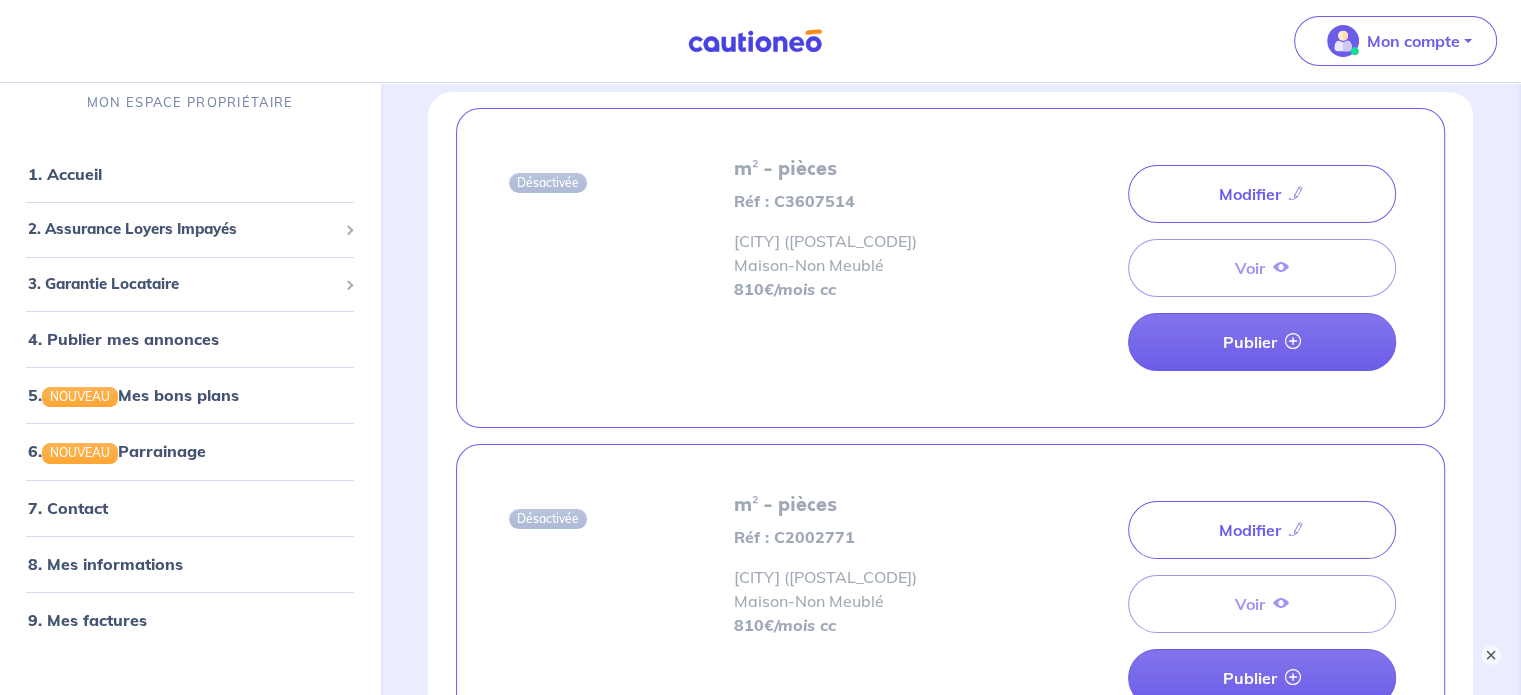 scroll, scrollTop: 0, scrollLeft: 0, axis: both 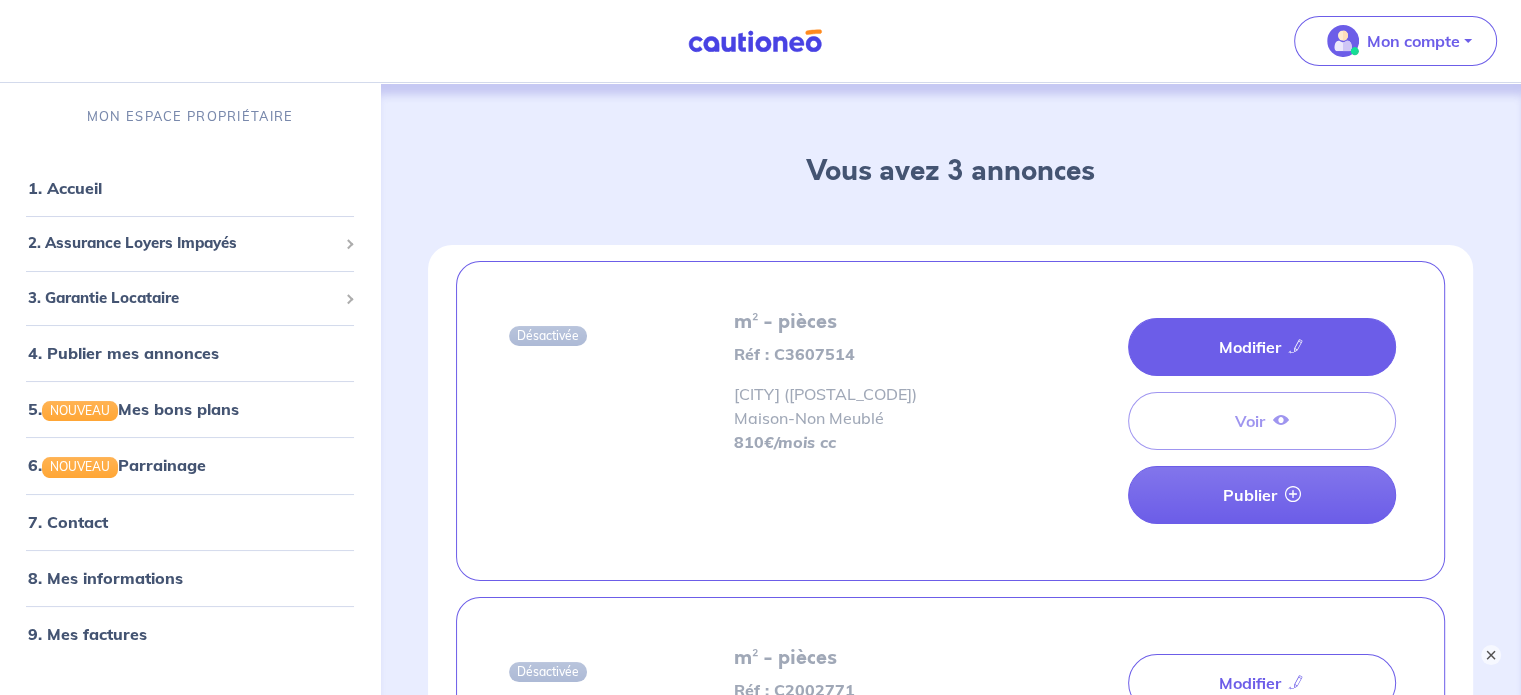click on "Modifier" at bounding box center [1262, 347] 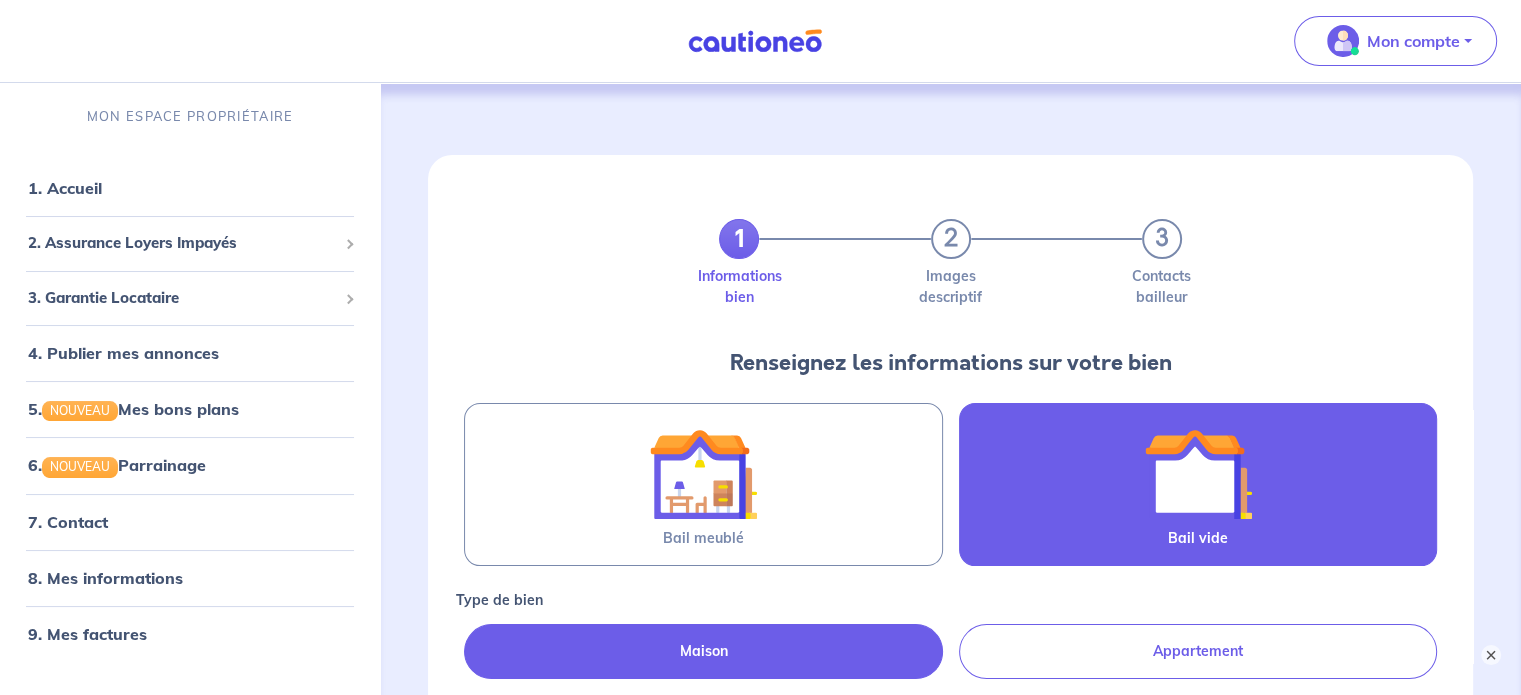 click at bounding box center (1198, 474) 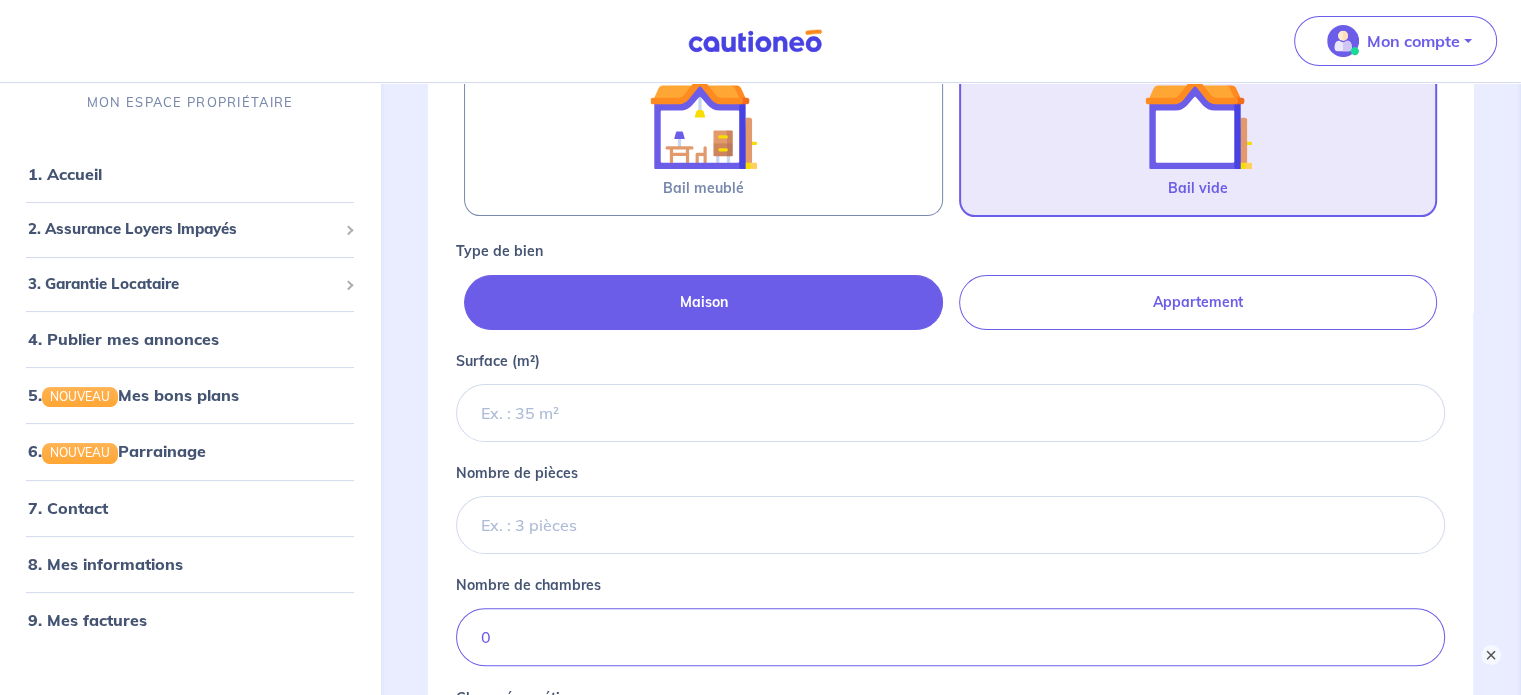 scroll, scrollTop: 400, scrollLeft: 0, axis: vertical 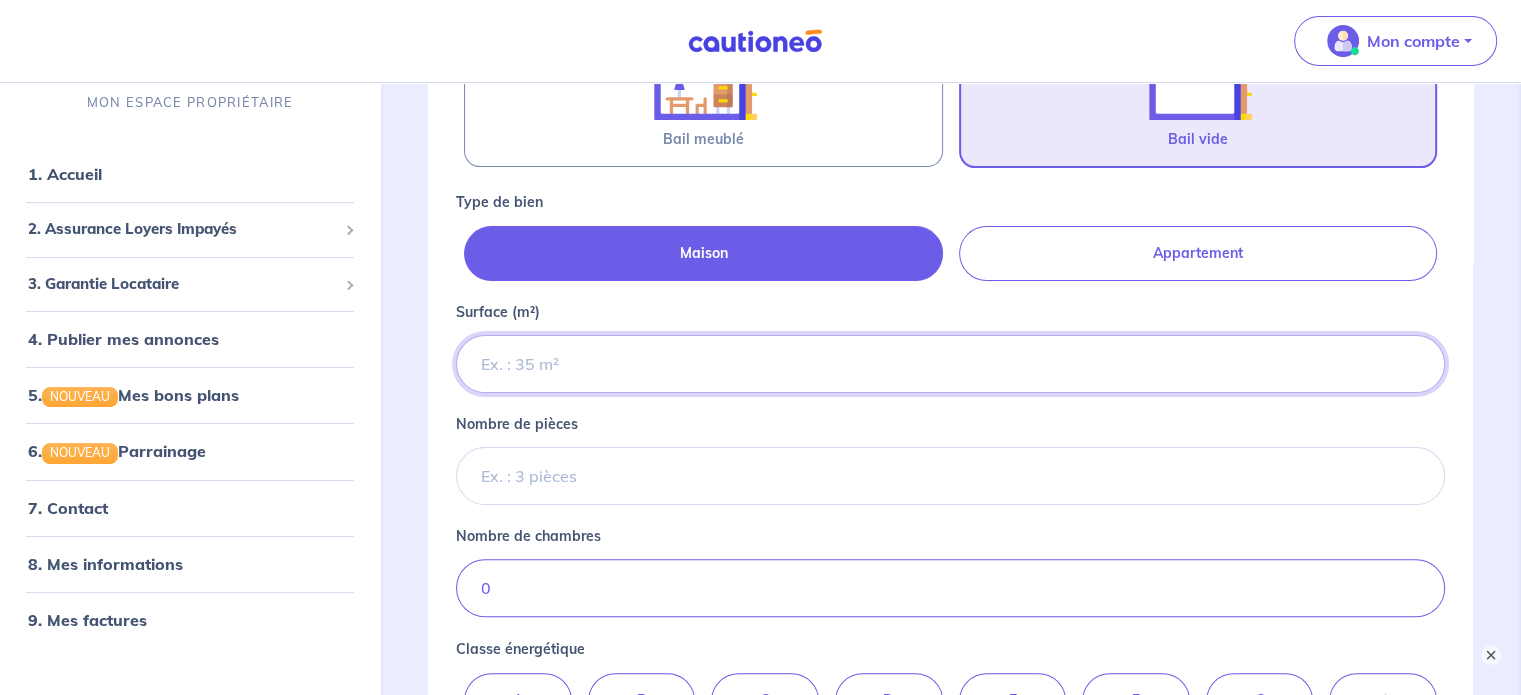 click on "Surface (m²)" at bounding box center (950, 364) 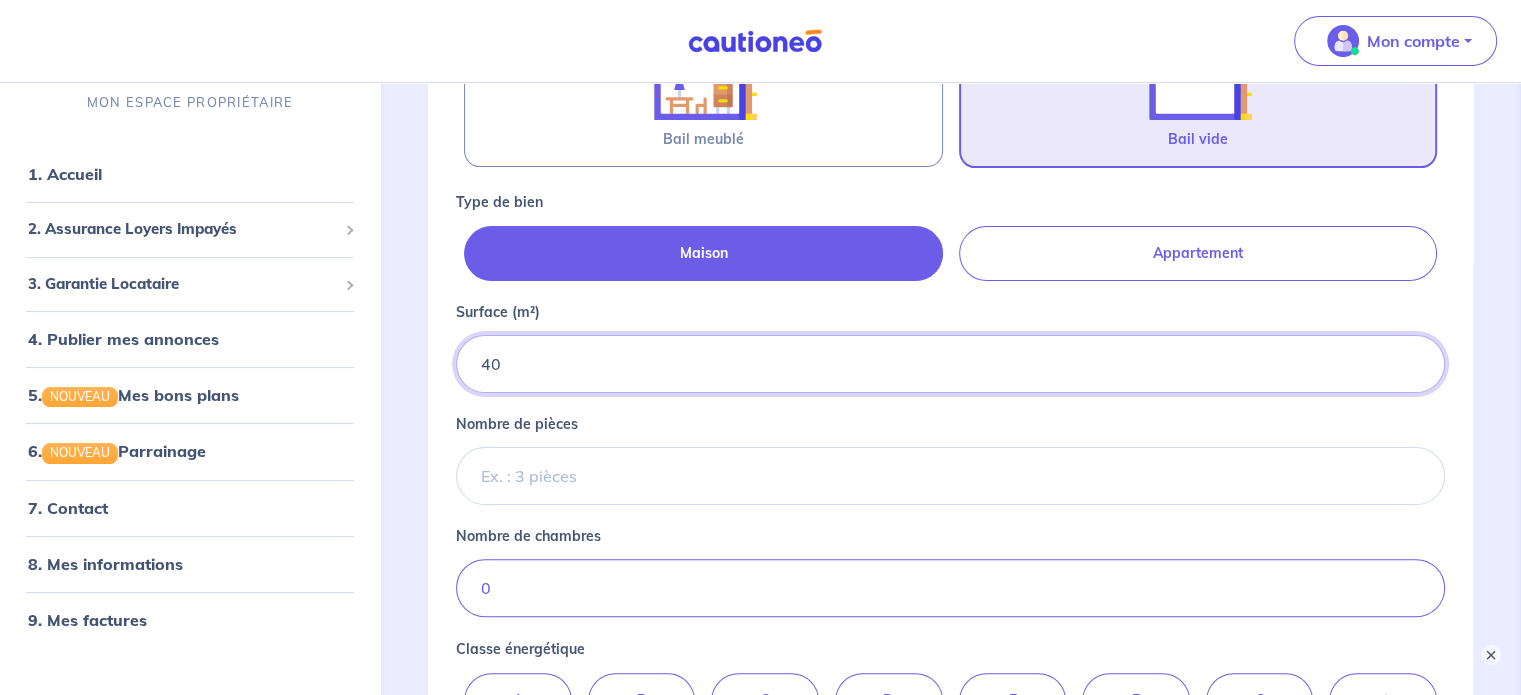 type on "40" 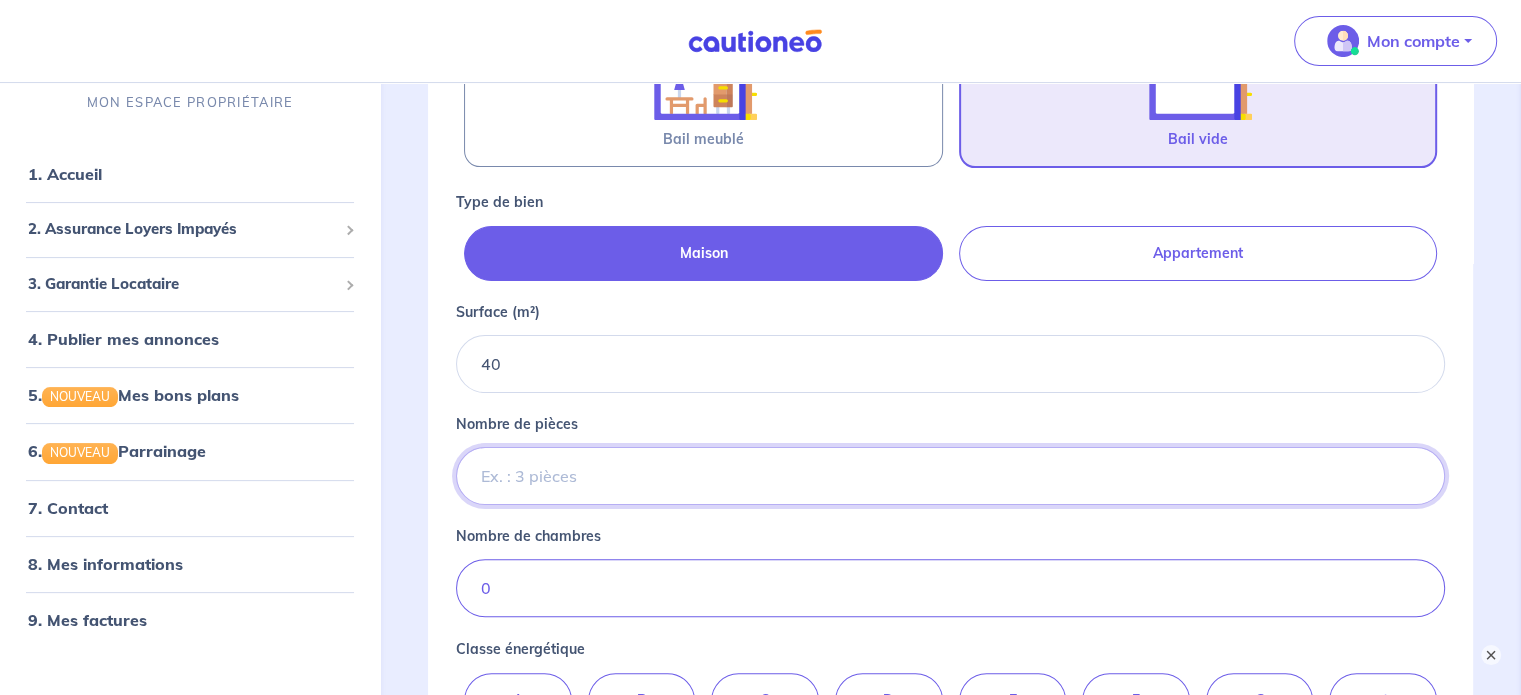 click on "Nombre de pièces" at bounding box center [950, 476] 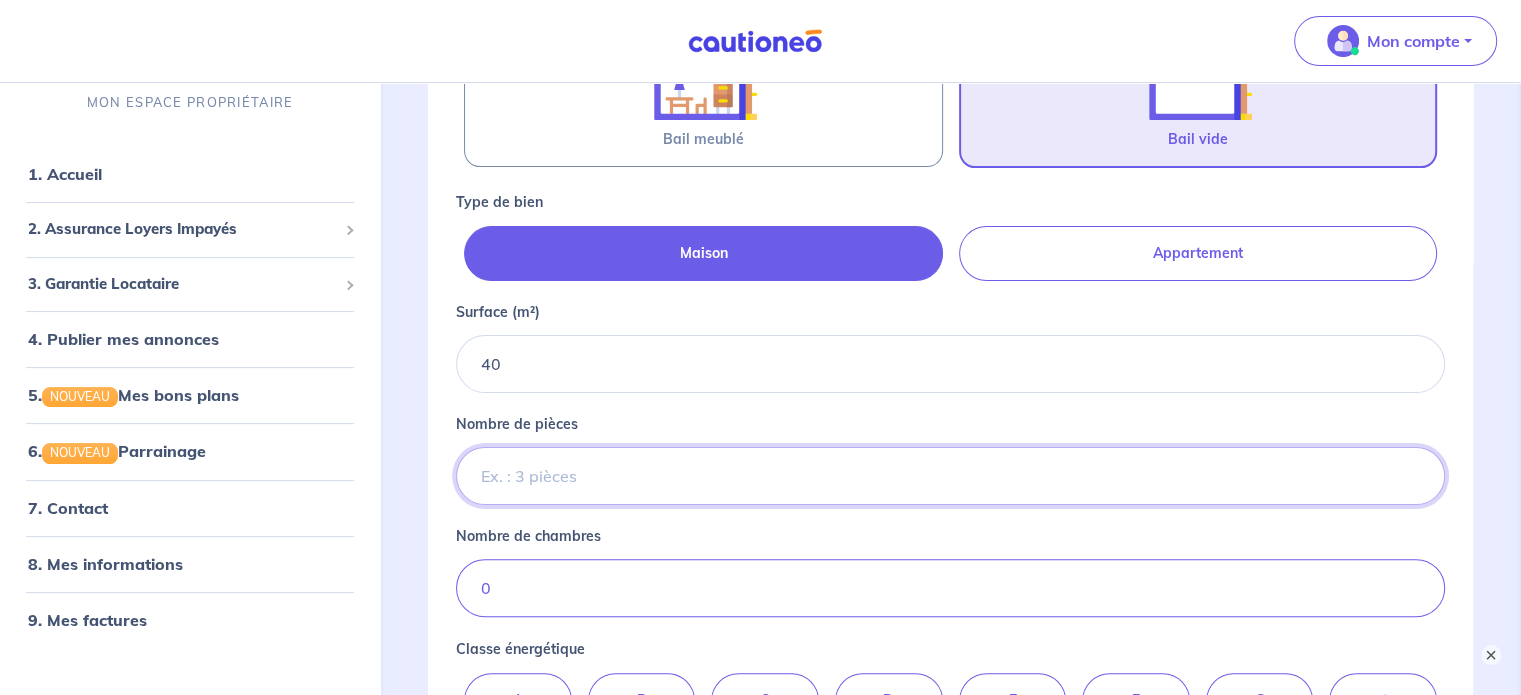 type on "2" 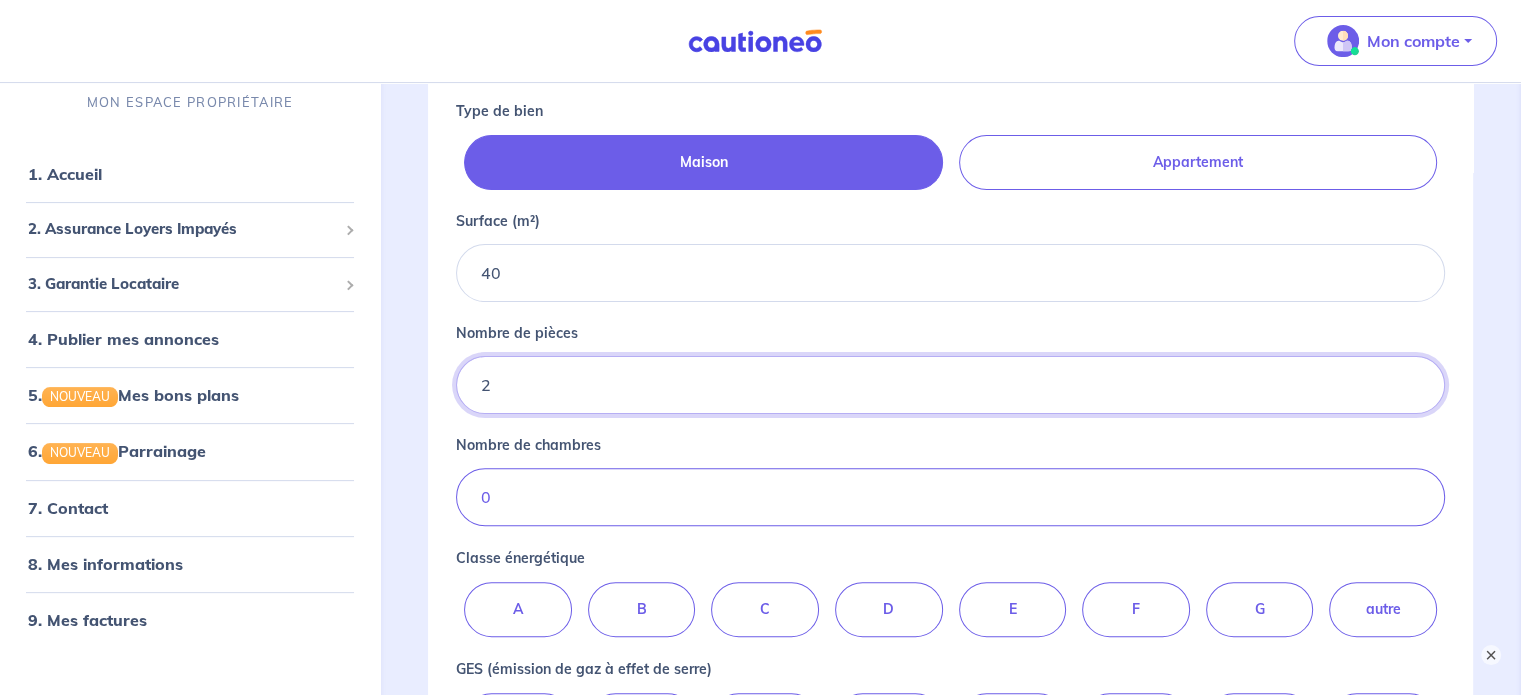 scroll, scrollTop: 600, scrollLeft: 0, axis: vertical 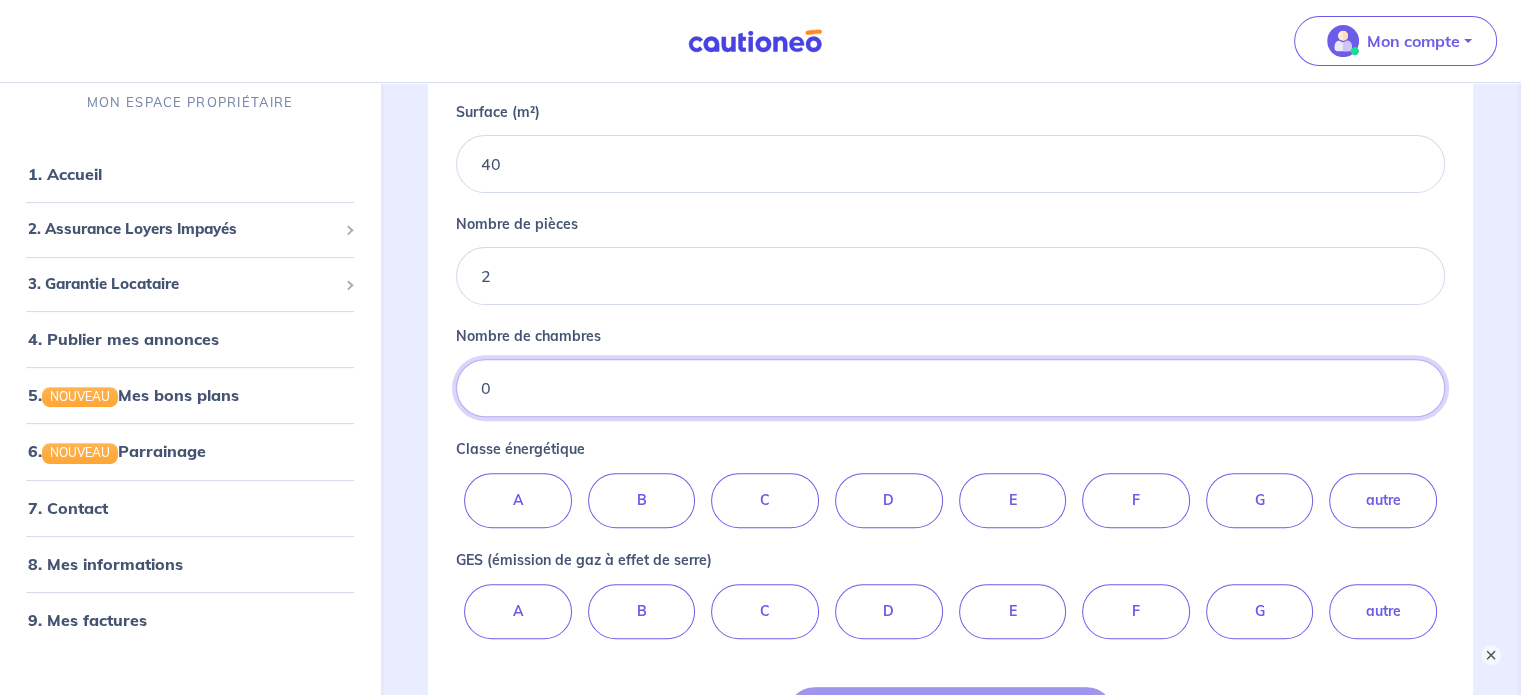 click on "0" at bounding box center [950, 388] 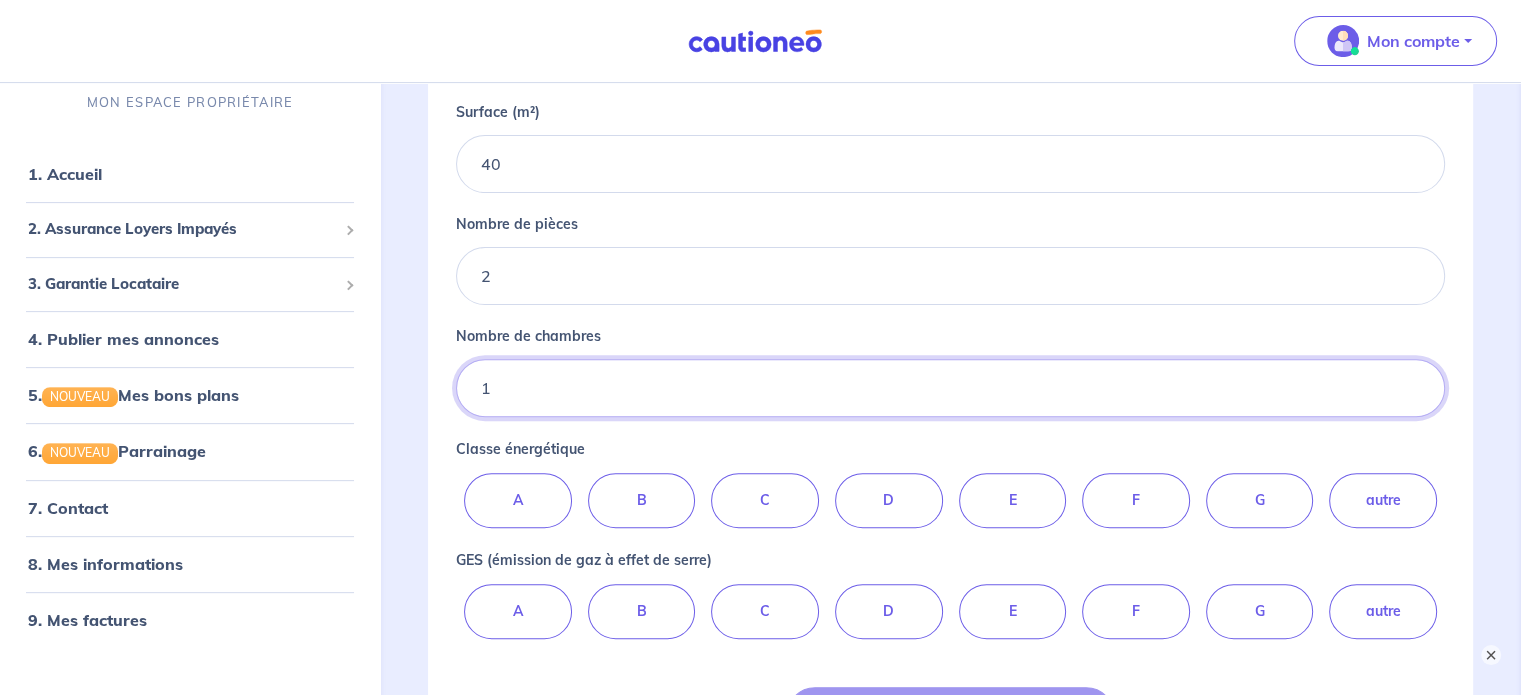 type on "1" 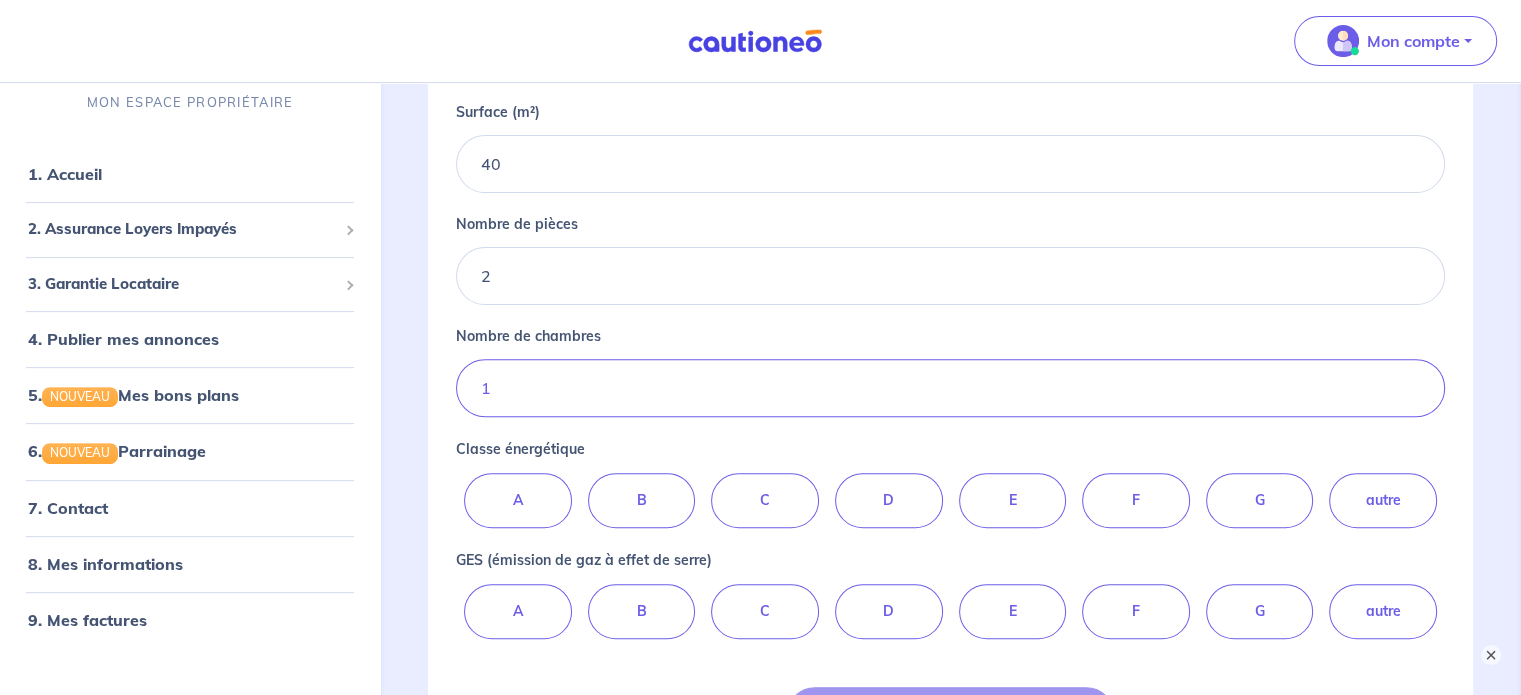 click on "C" at bounding box center [765, 500] 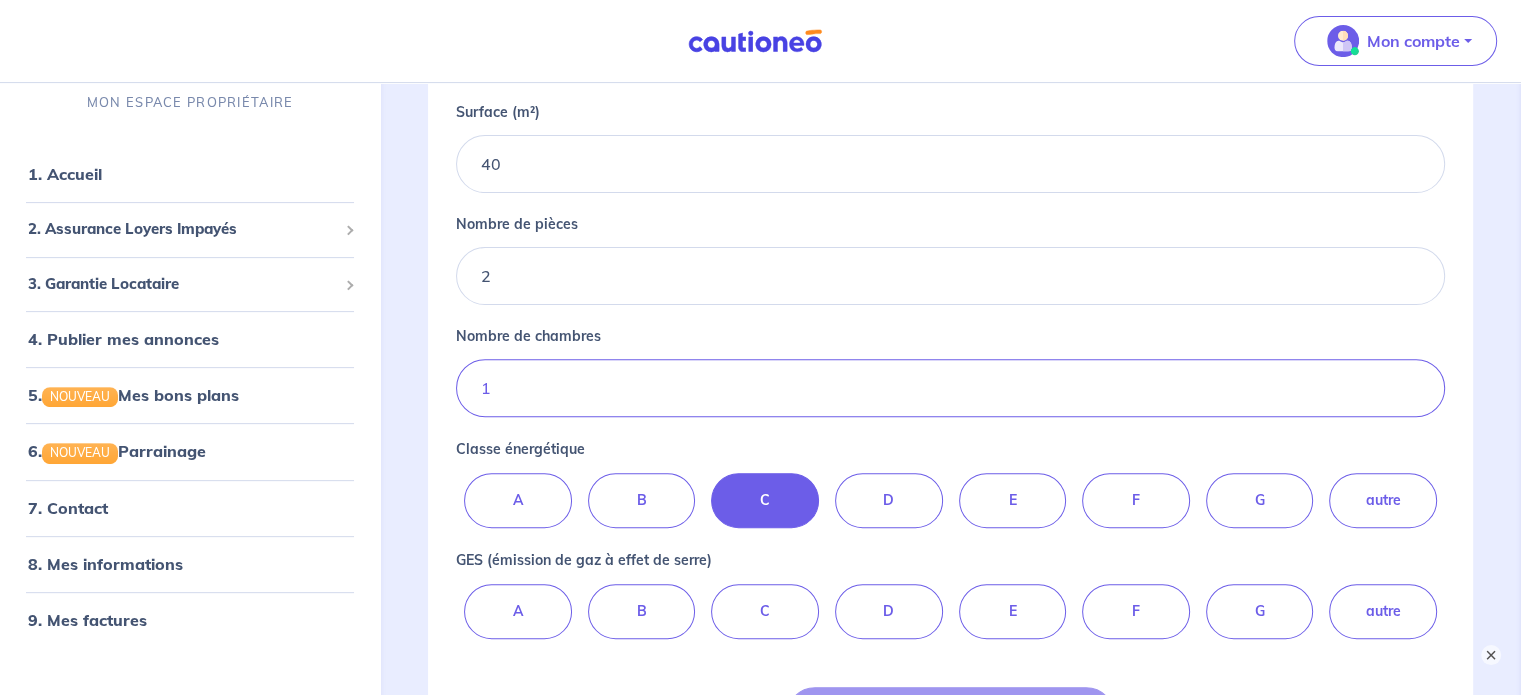 radio on "true" 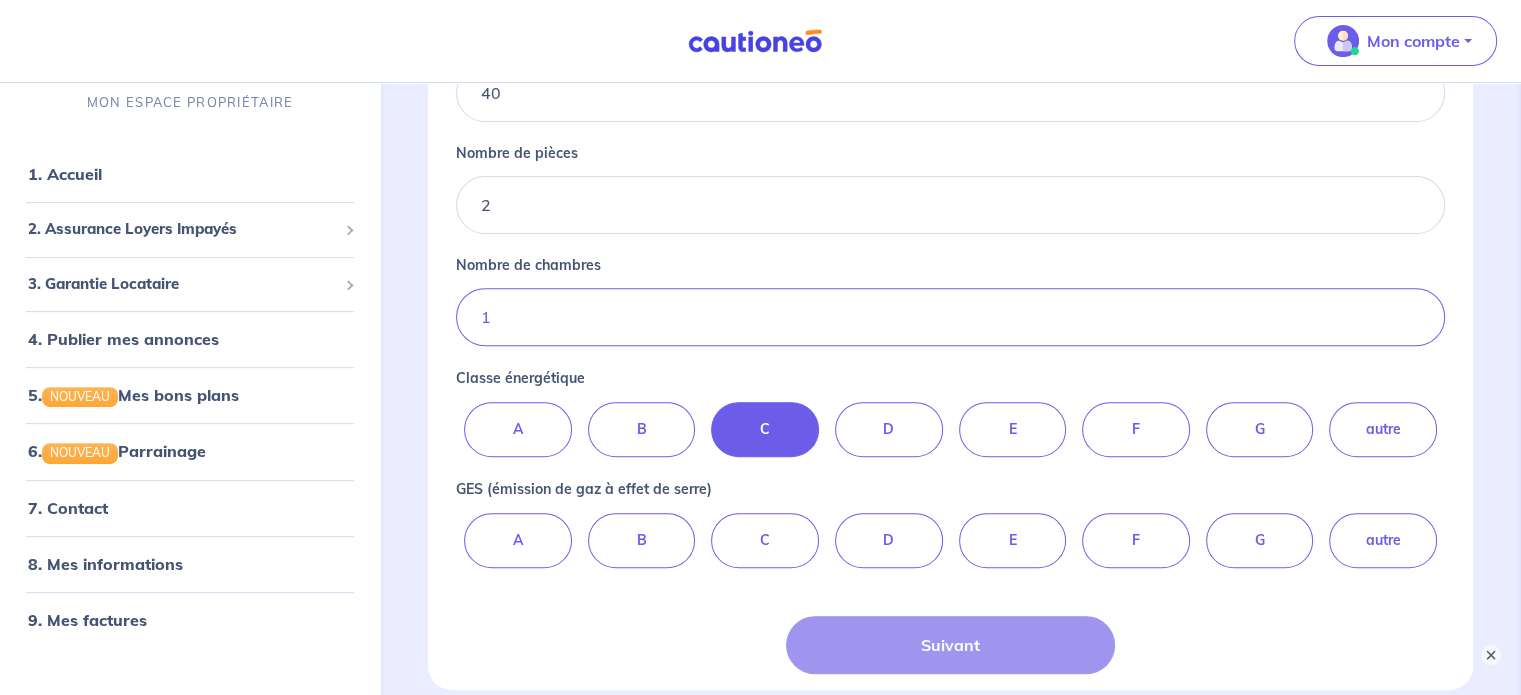 scroll, scrollTop: 700, scrollLeft: 0, axis: vertical 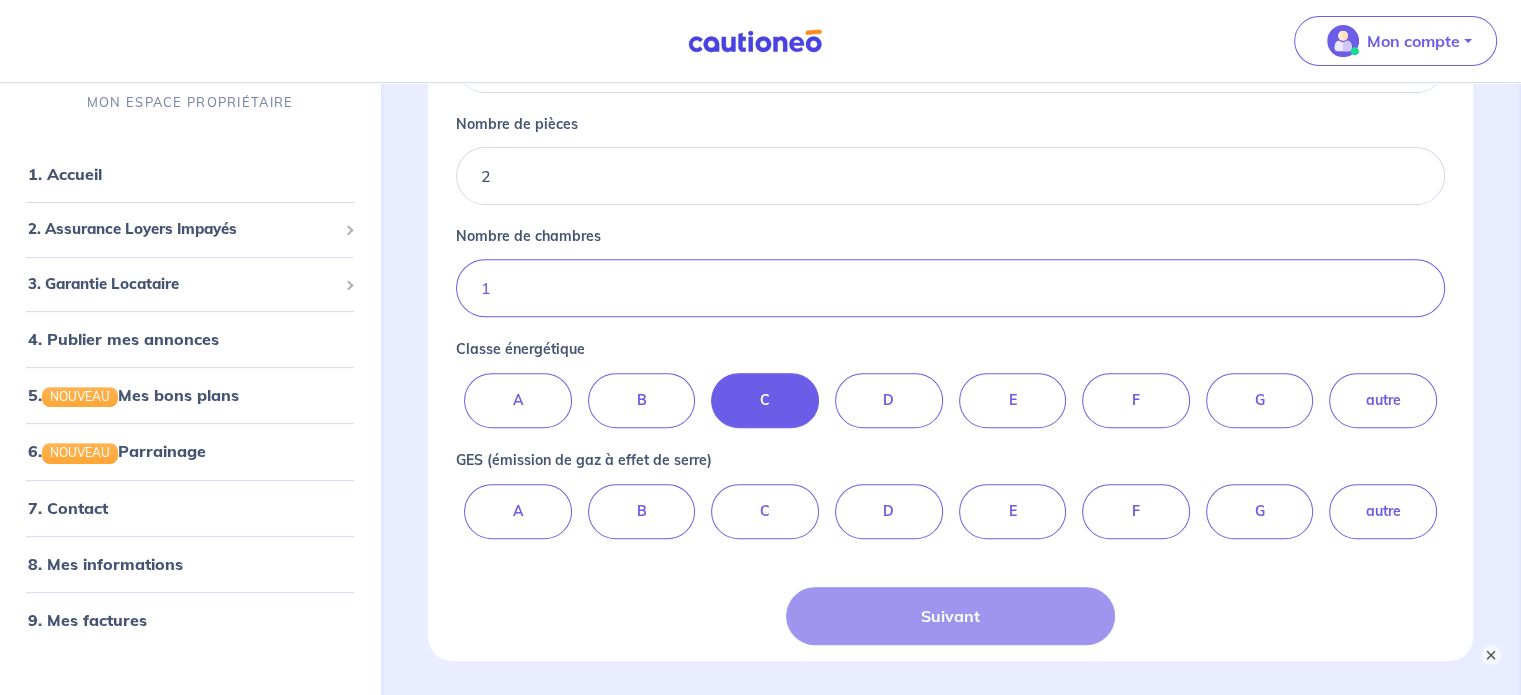 click on "D" at bounding box center [889, 511] 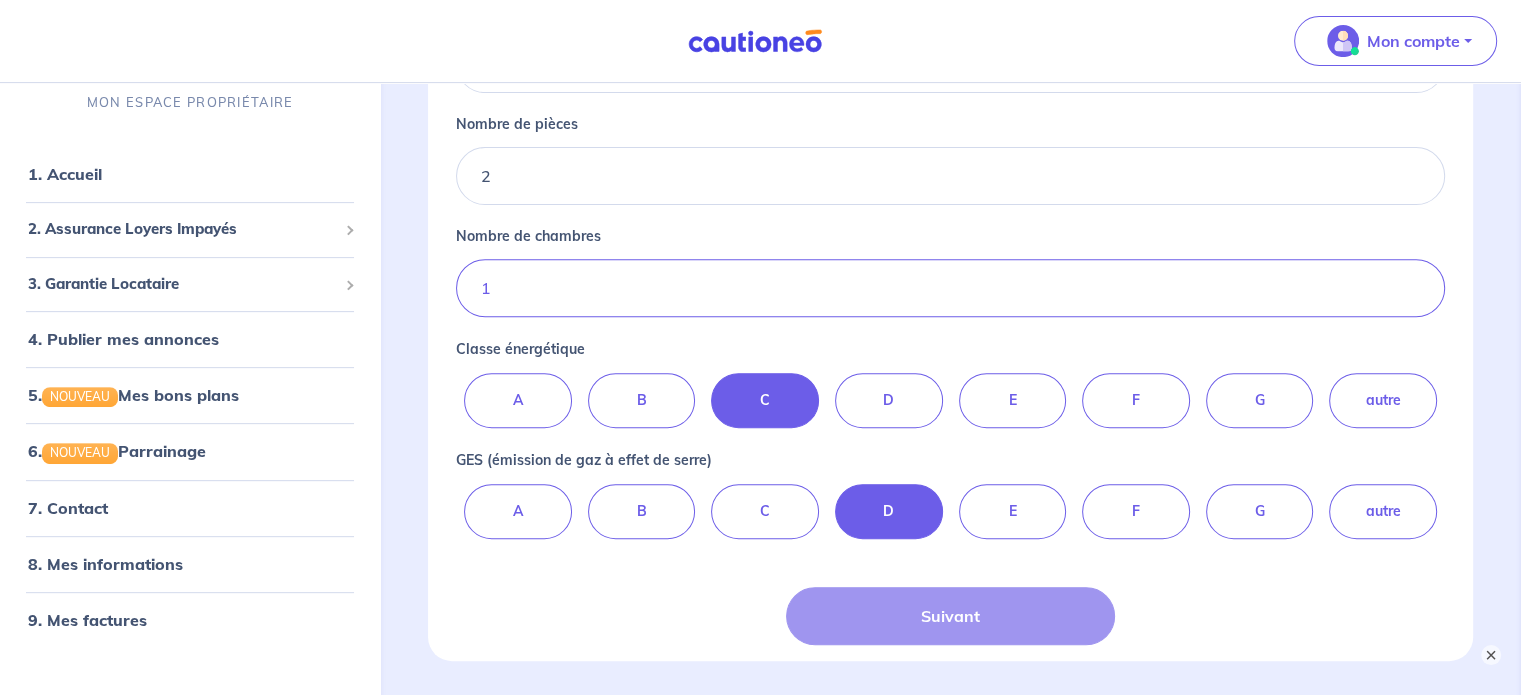radio on "true" 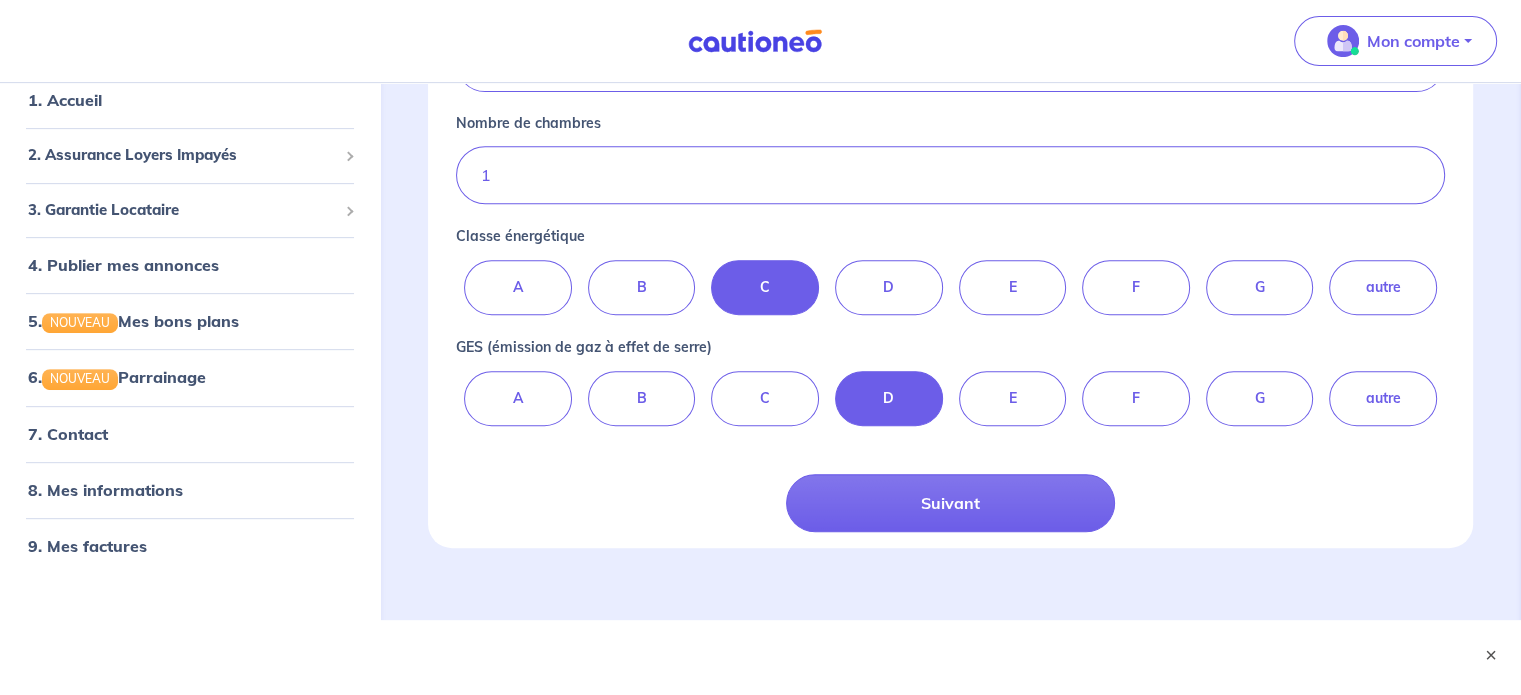 click on "Suivant" at bounding box center (951, 503) 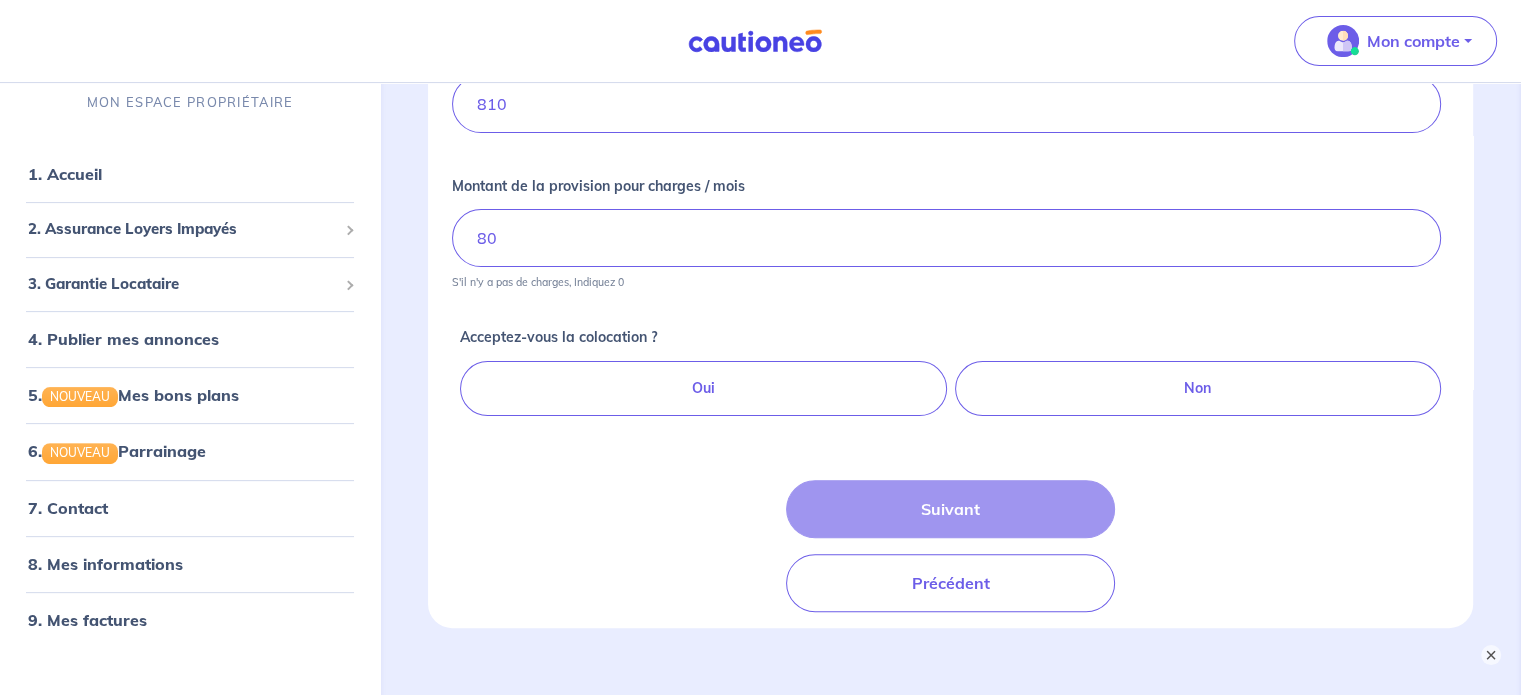 scroll, scrollTop: 224, scrollLeft: 0, axis: vertical 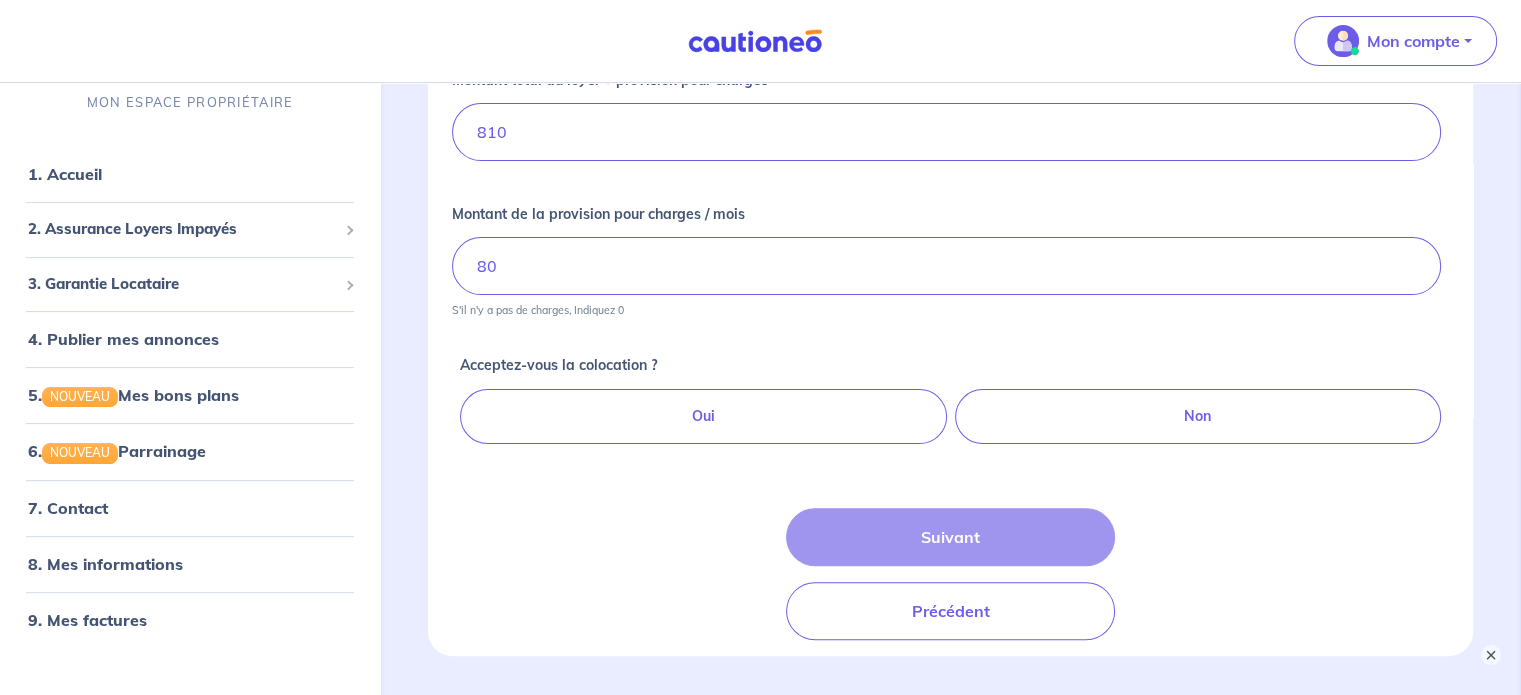 click on "Non" at bounding box center [1198, 416] 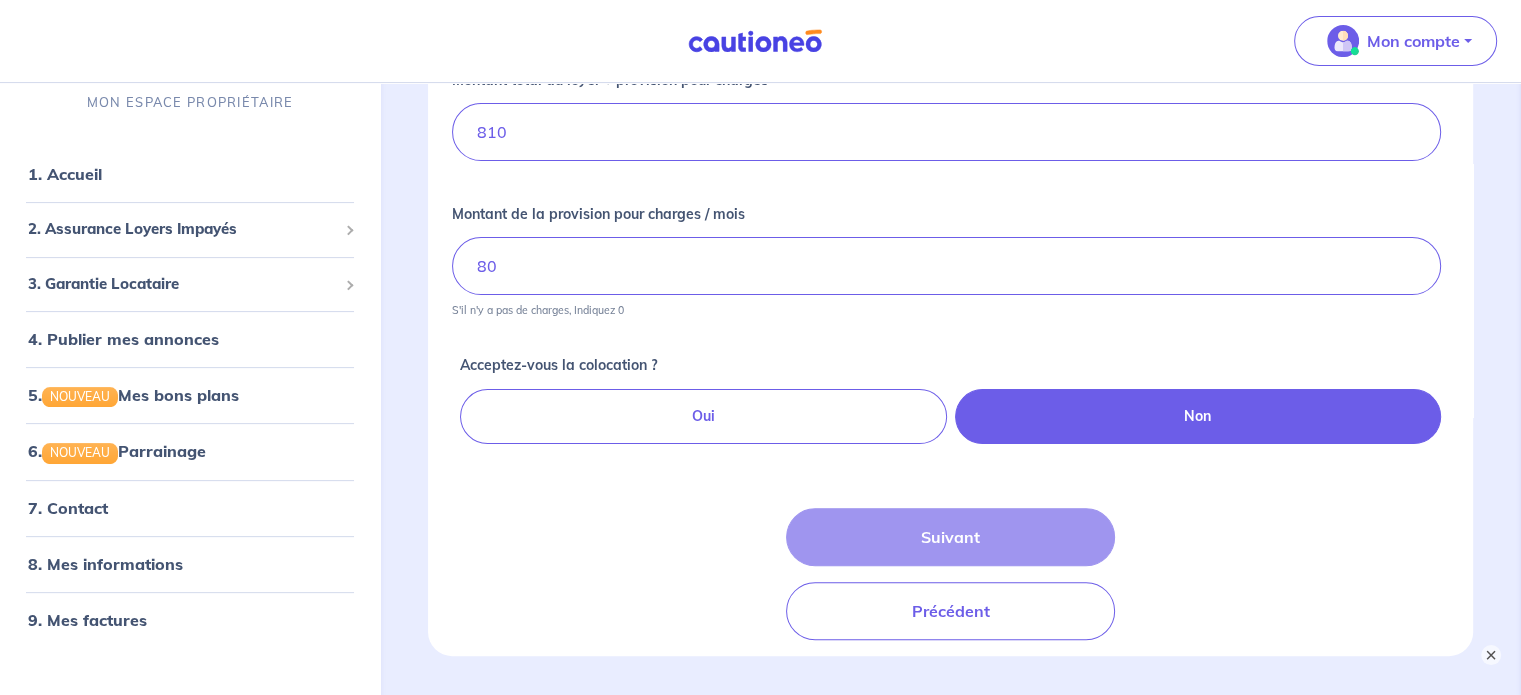 radio on "true" 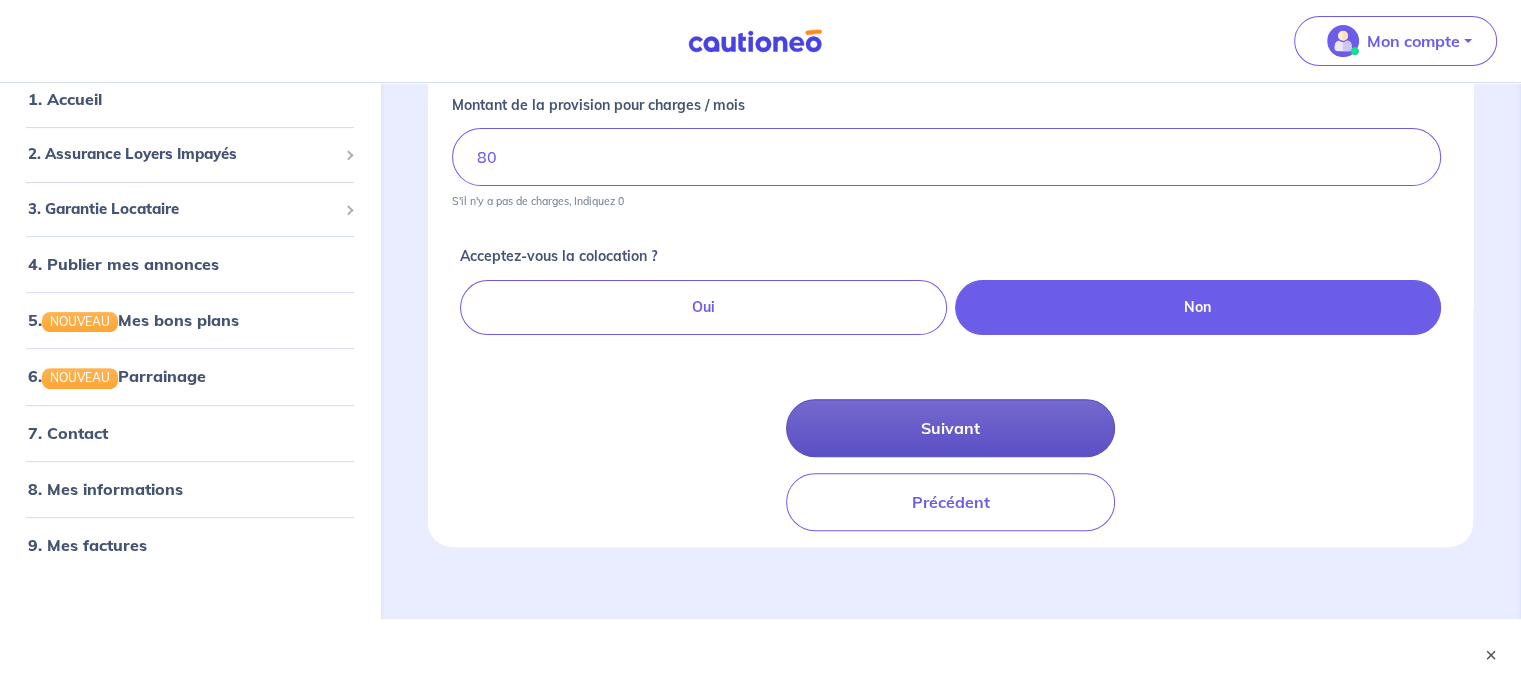 click on "Suivant" at bounding box center (951, 428) 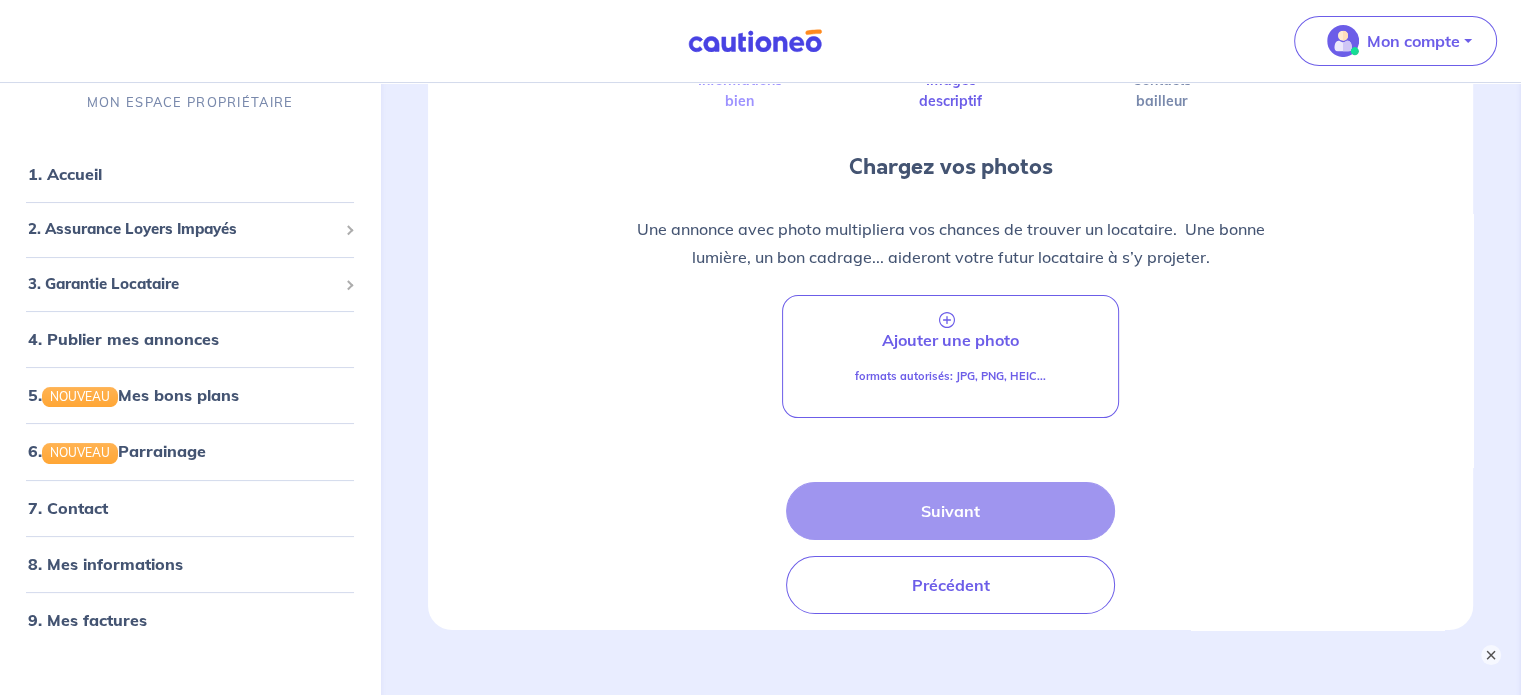 scroll, scrollTop: 80, scrollLeft: 0, axis: vertical 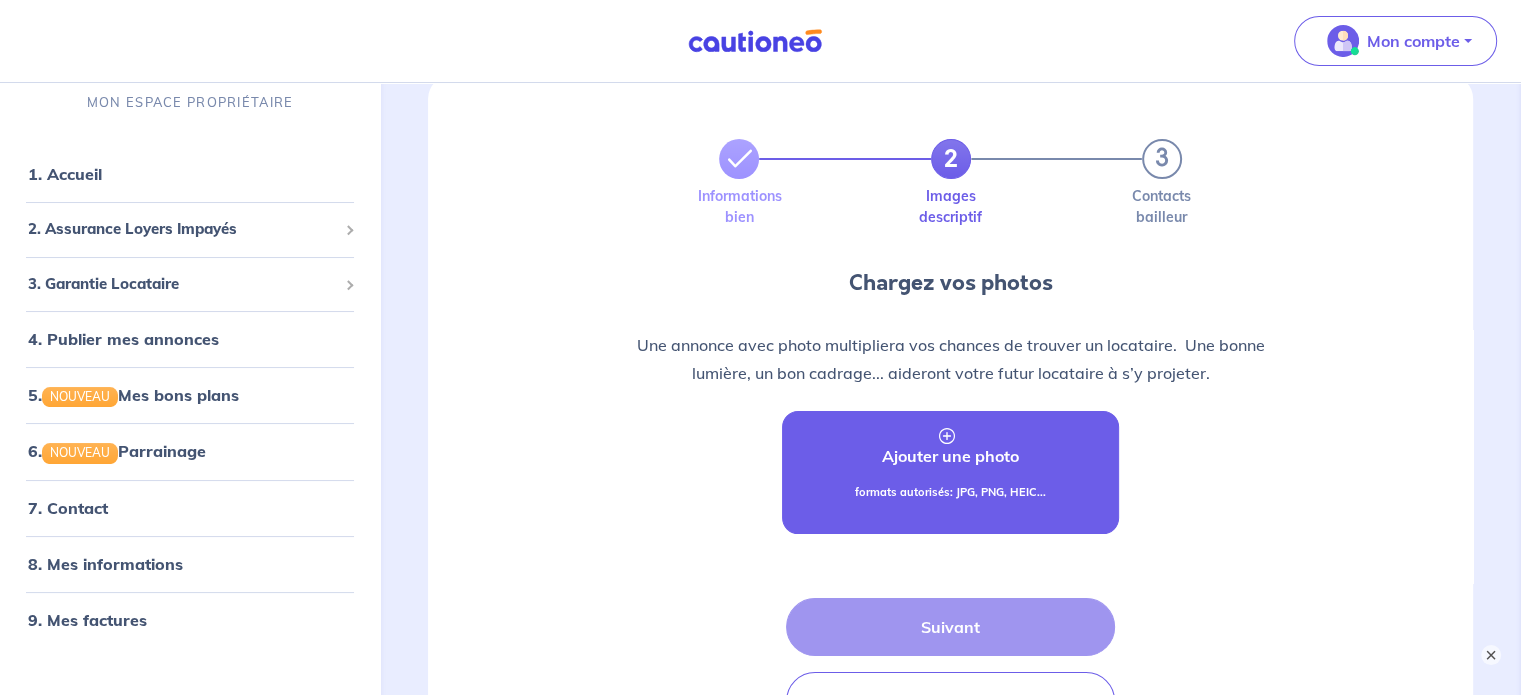 click on "Ajouter une photo formats autorisés: JPG, PNG, HEIC..." at bounding box center (951, 472) 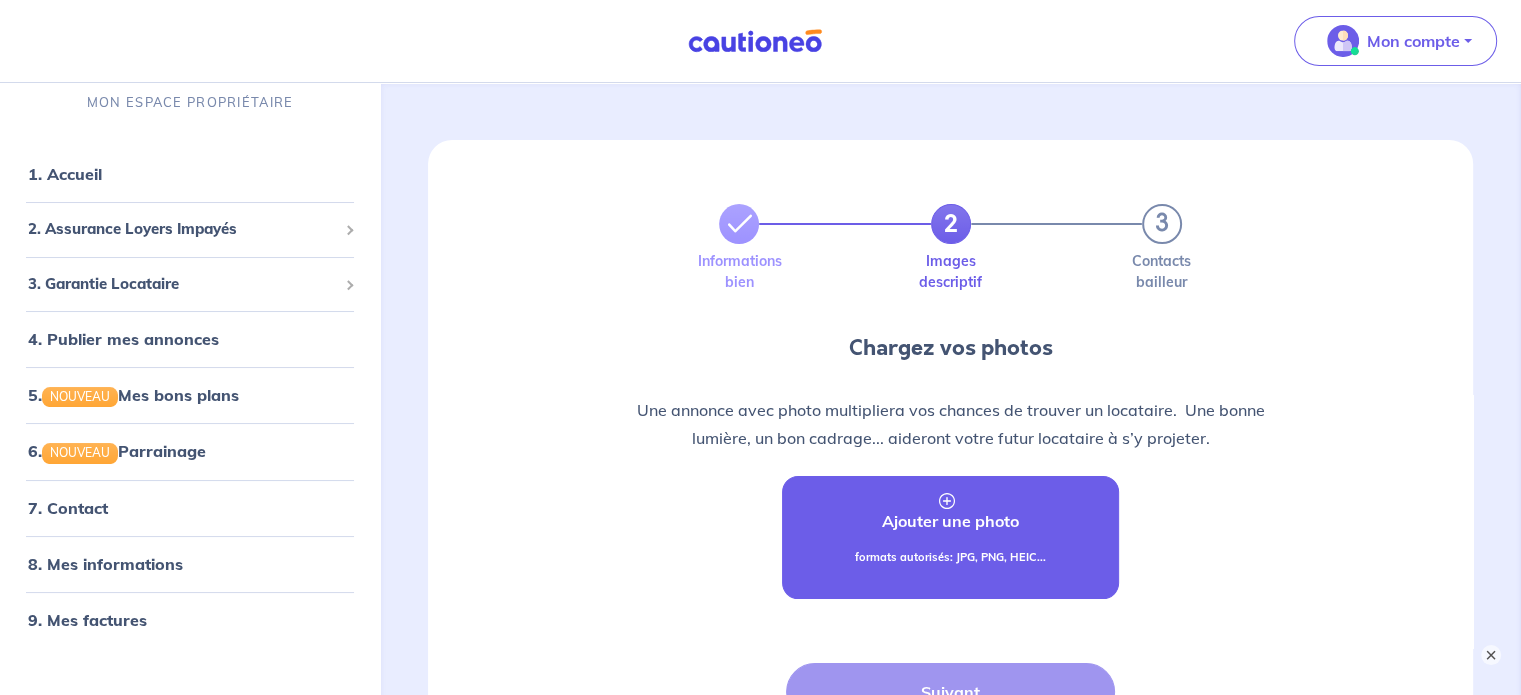 scroll, scrollTop: 0, scrollLeft: 0, axis: both 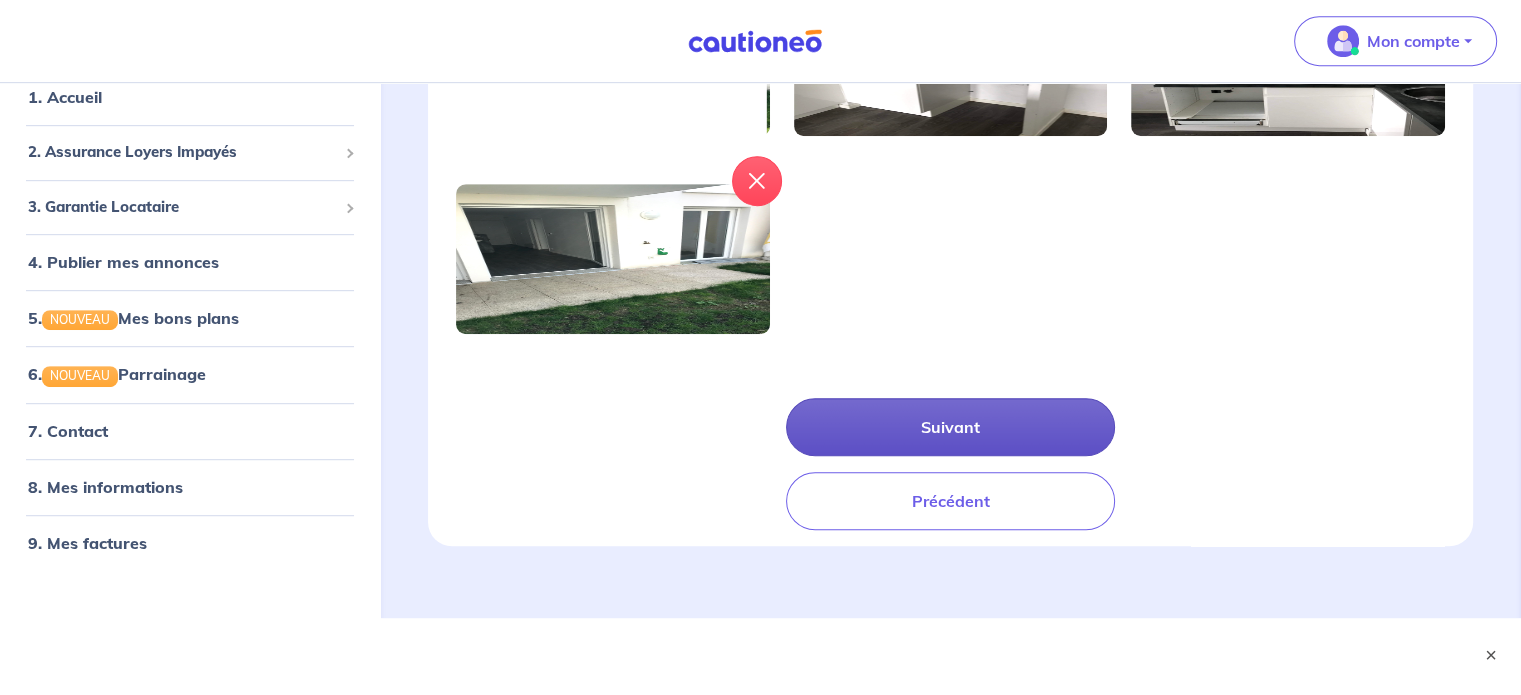click on "Suivant" at bounding box center [951, 427] 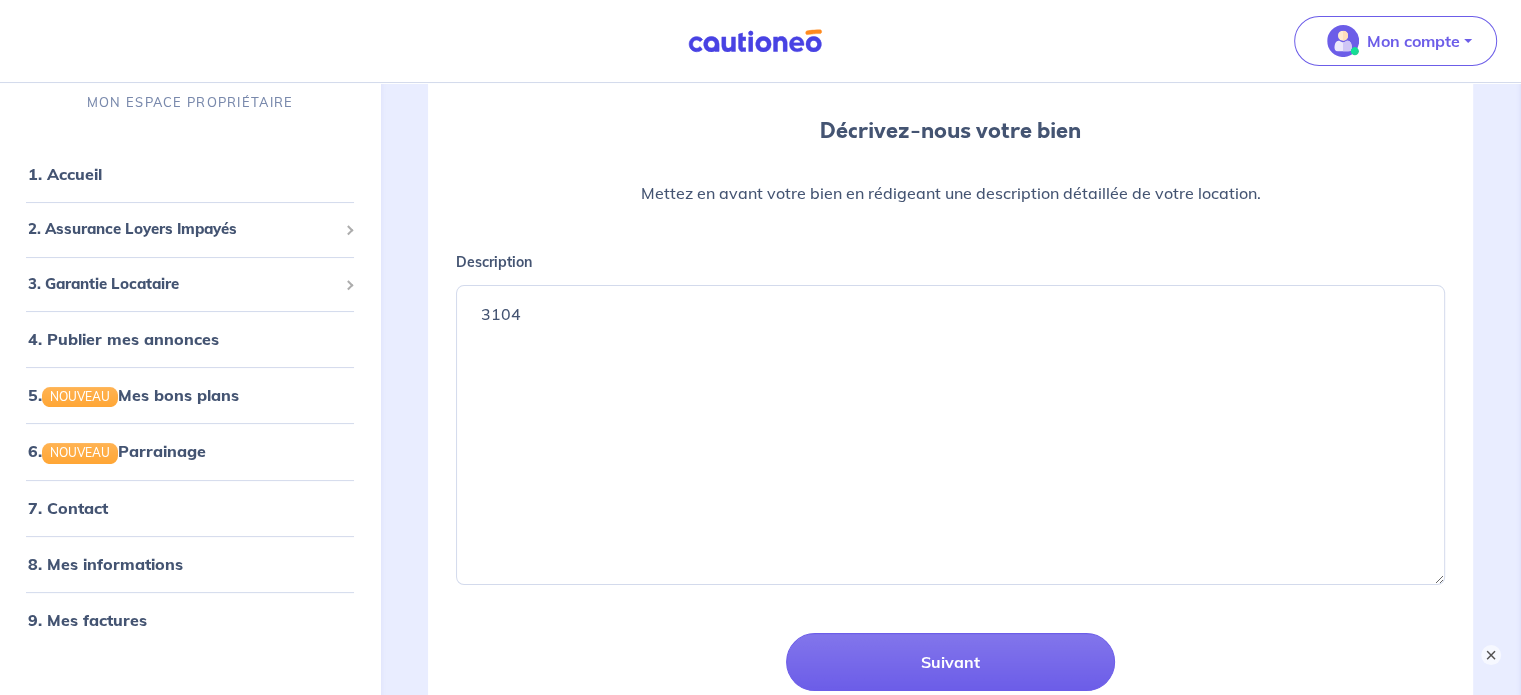 scroll, scrollTop: 200, scrollLeft: 0, axis: vertical 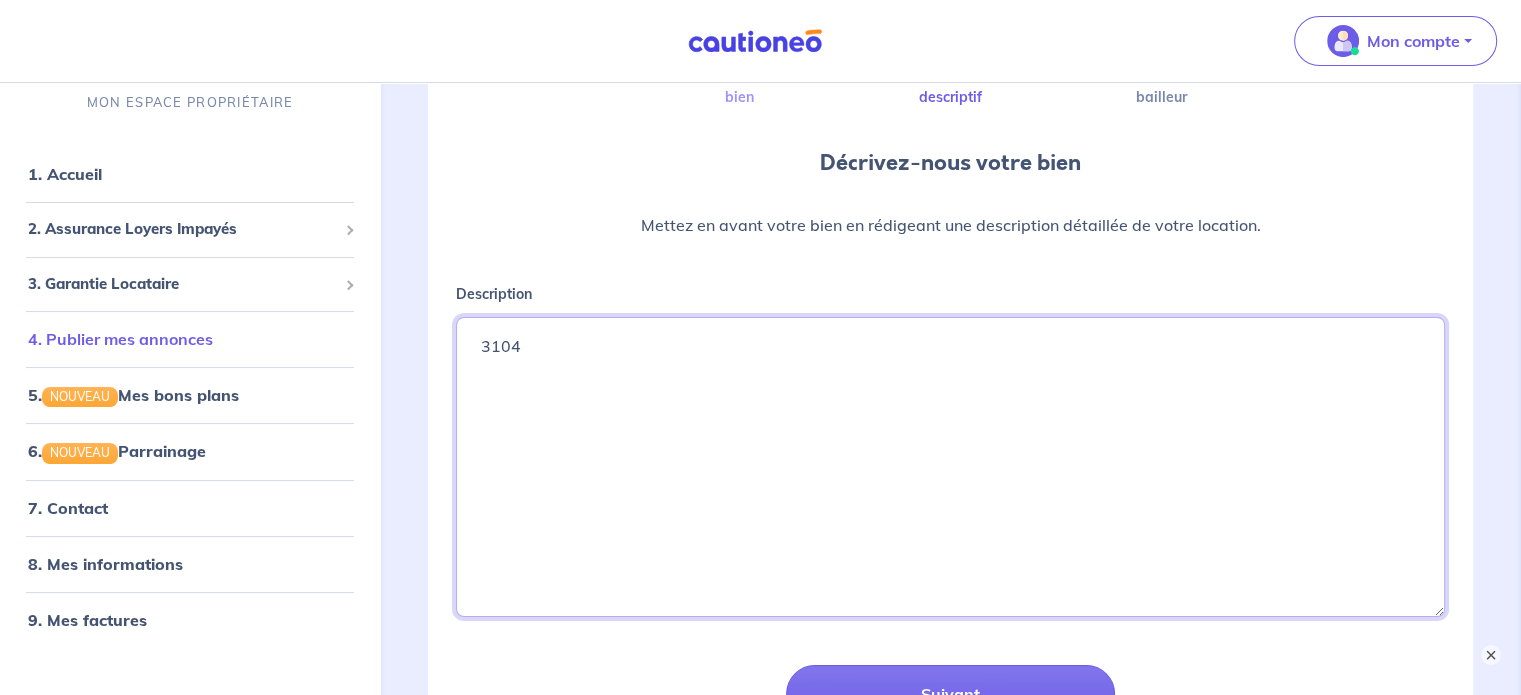 drag, startPoint x: 559, startPoint y: 347, endPoint x: 200, endPoint y: 339, distance: 359.0891 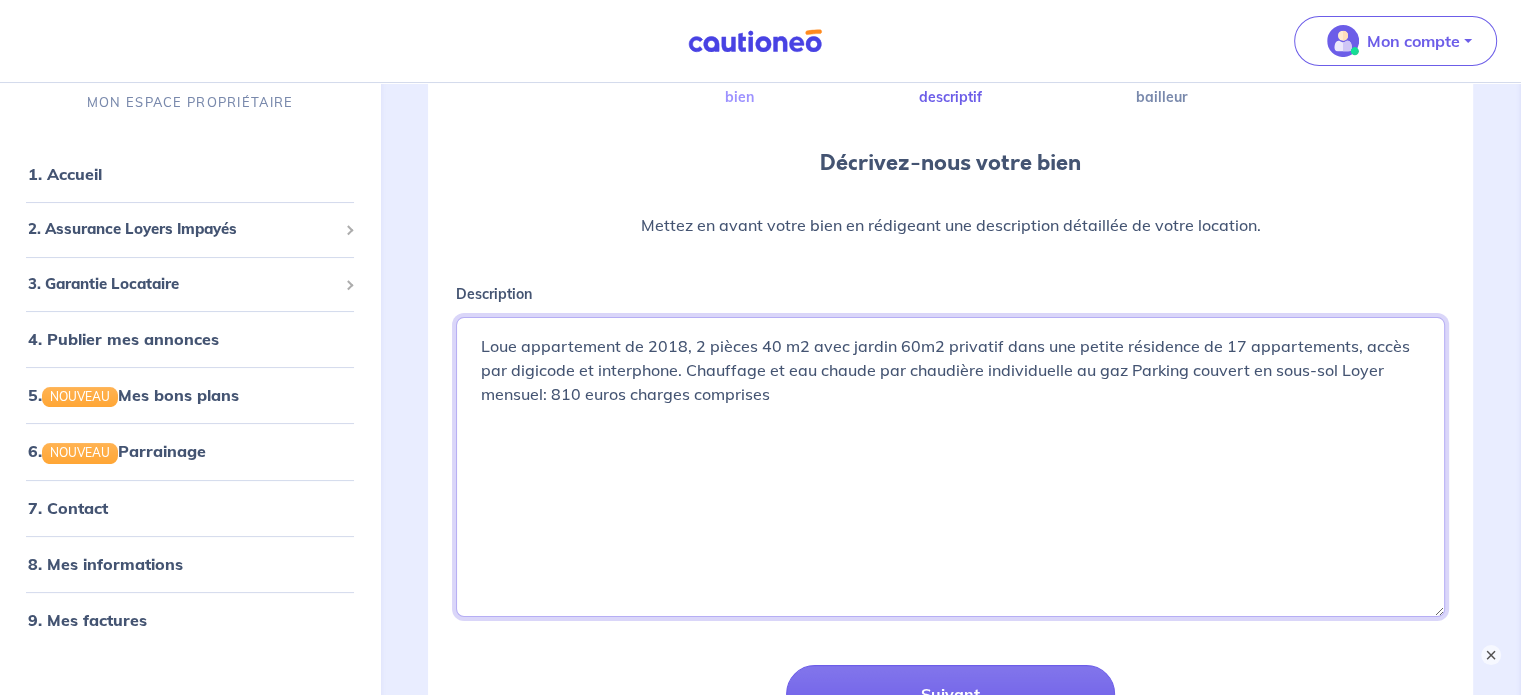 click on "3104" at bounding box center [950, 467] 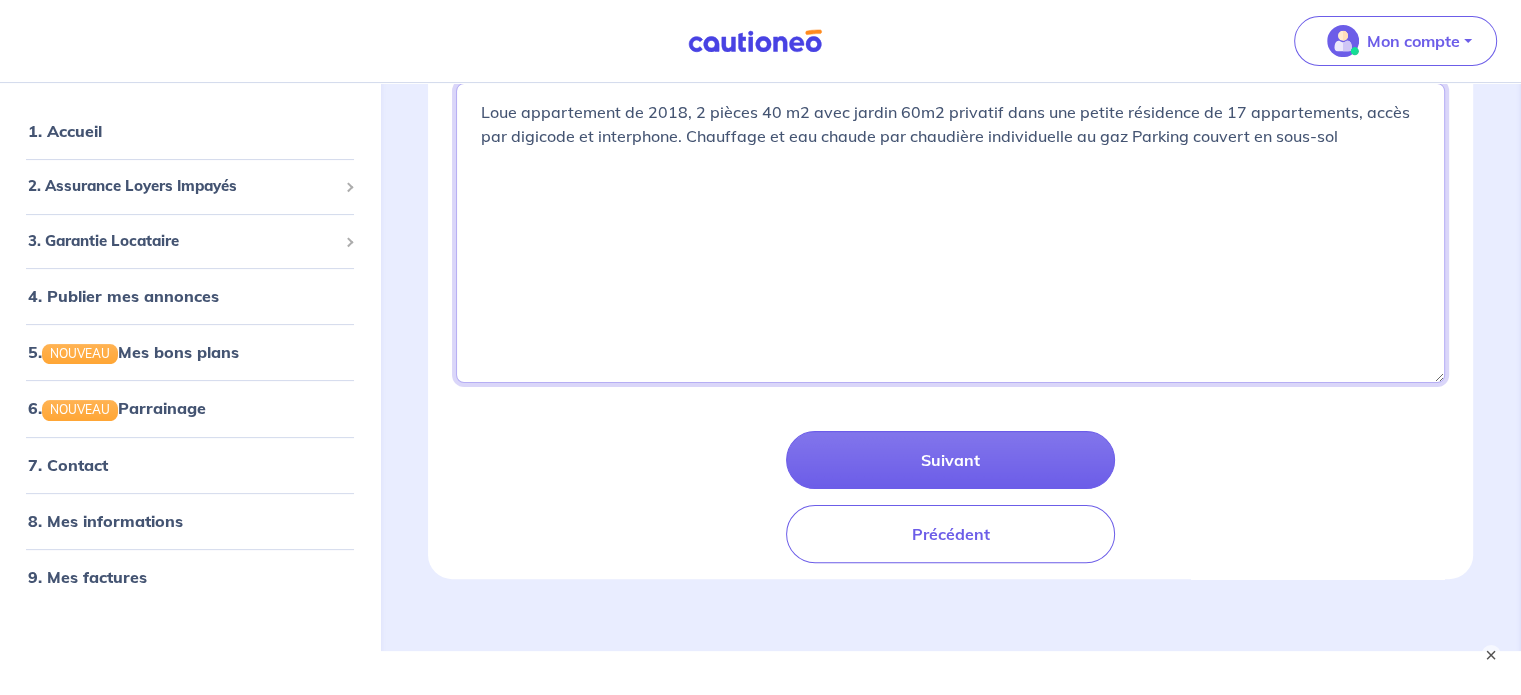 scroll, scrollTop: 468, scrollLeft: 0, axis: vertical 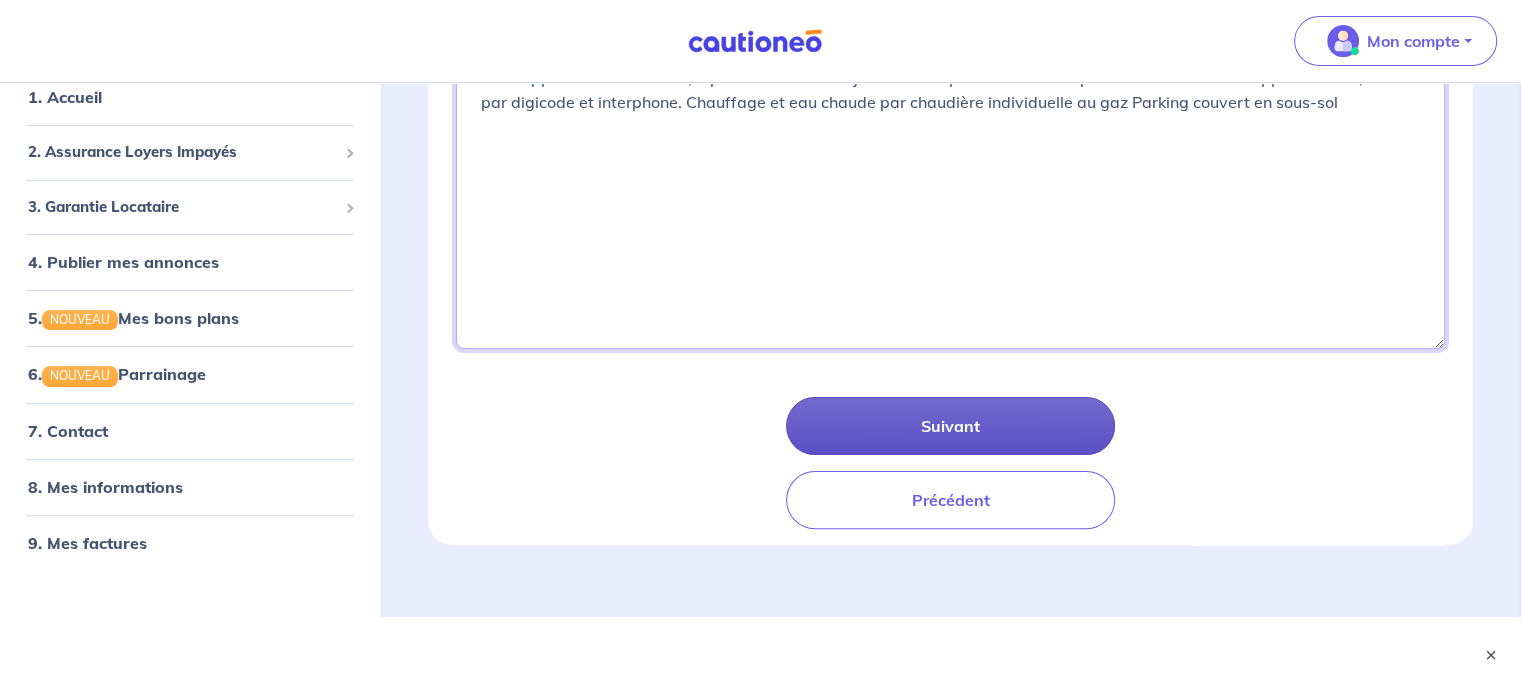 type on "Loue appartement de 2018, 2 pièces 40 m2 avec jardin 60m2 privatif dans une petite résidence de 17 appartements, accès par digicode et interphone. Chauffage et eau chaude par chaudière individuelle au gaz Parking couvert en sous-sol" 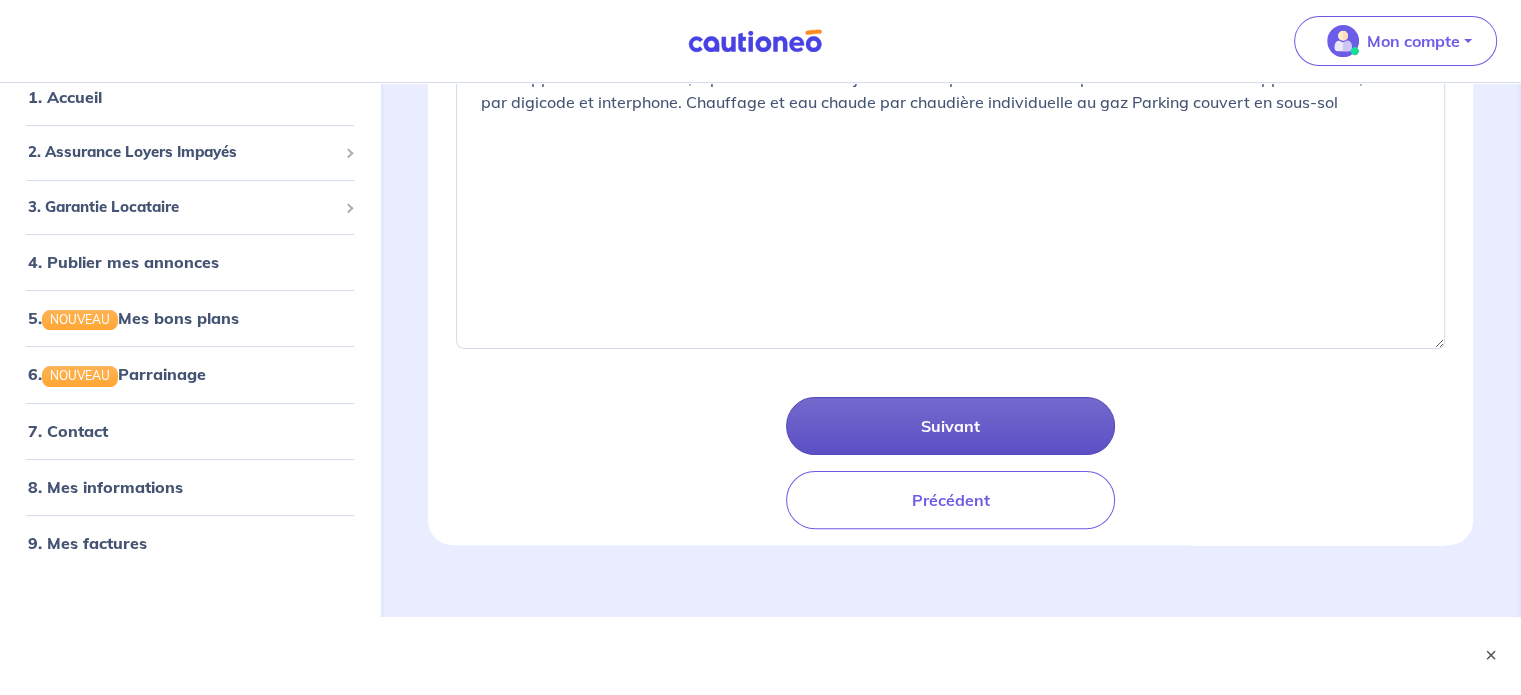 click on "Suivant" at bounding box center [951, 426] 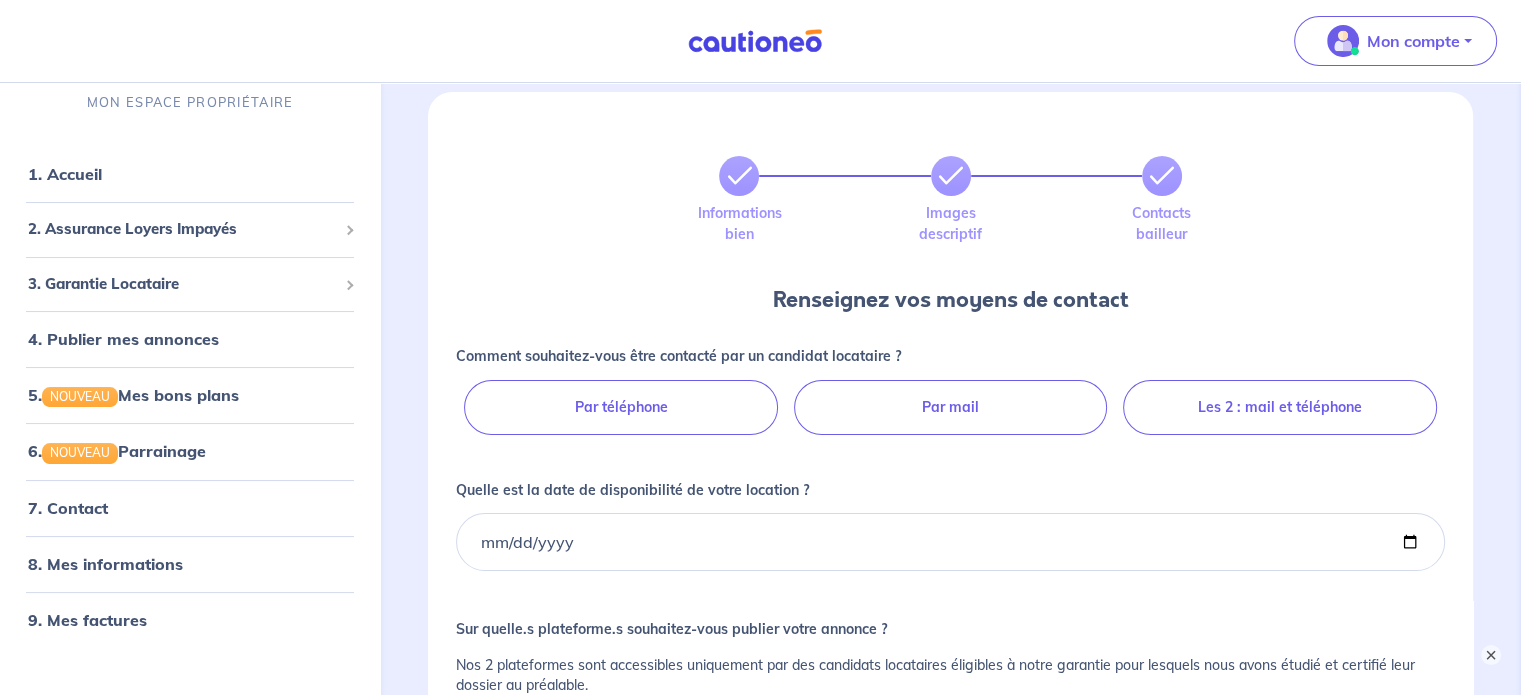 scroll, scrollTop: 0, scrollLeft: 0, axis: both 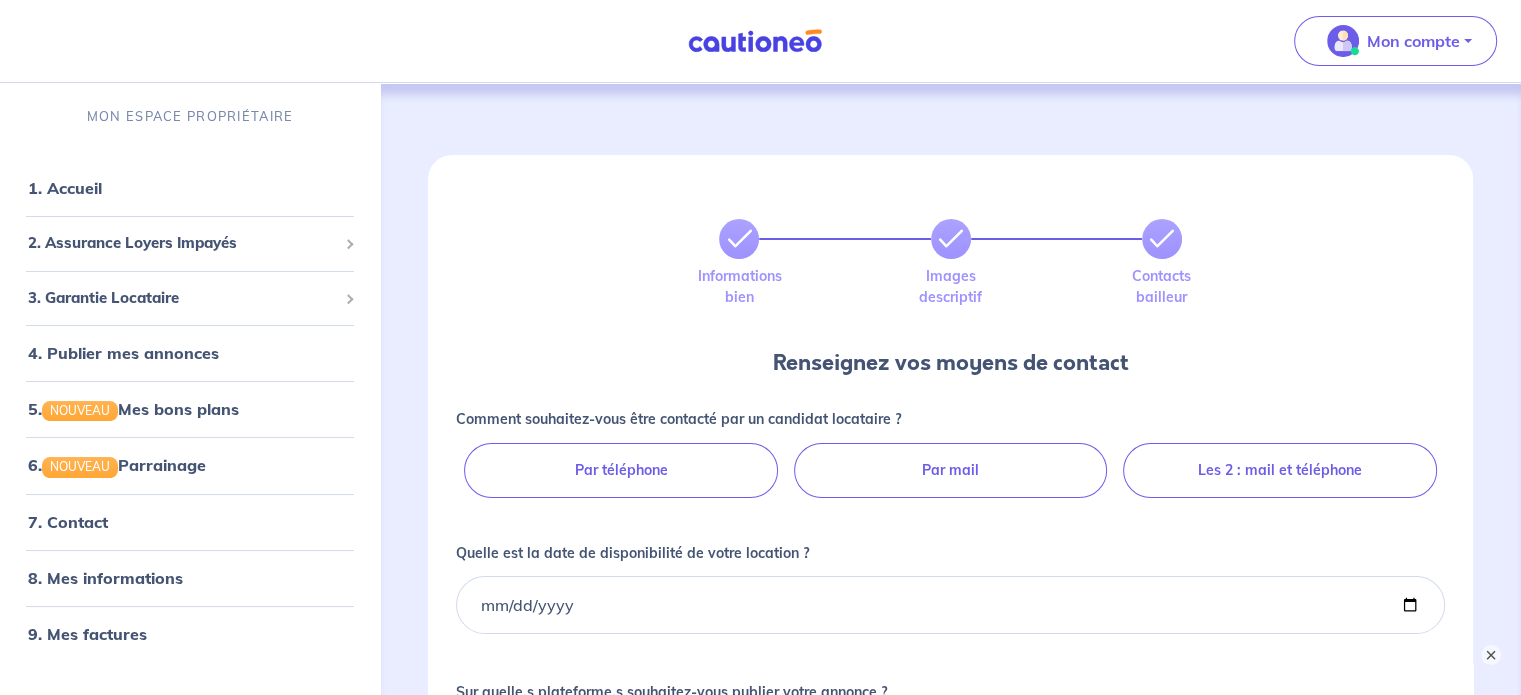 click on "Par mail" at bounding box center (951, 470) 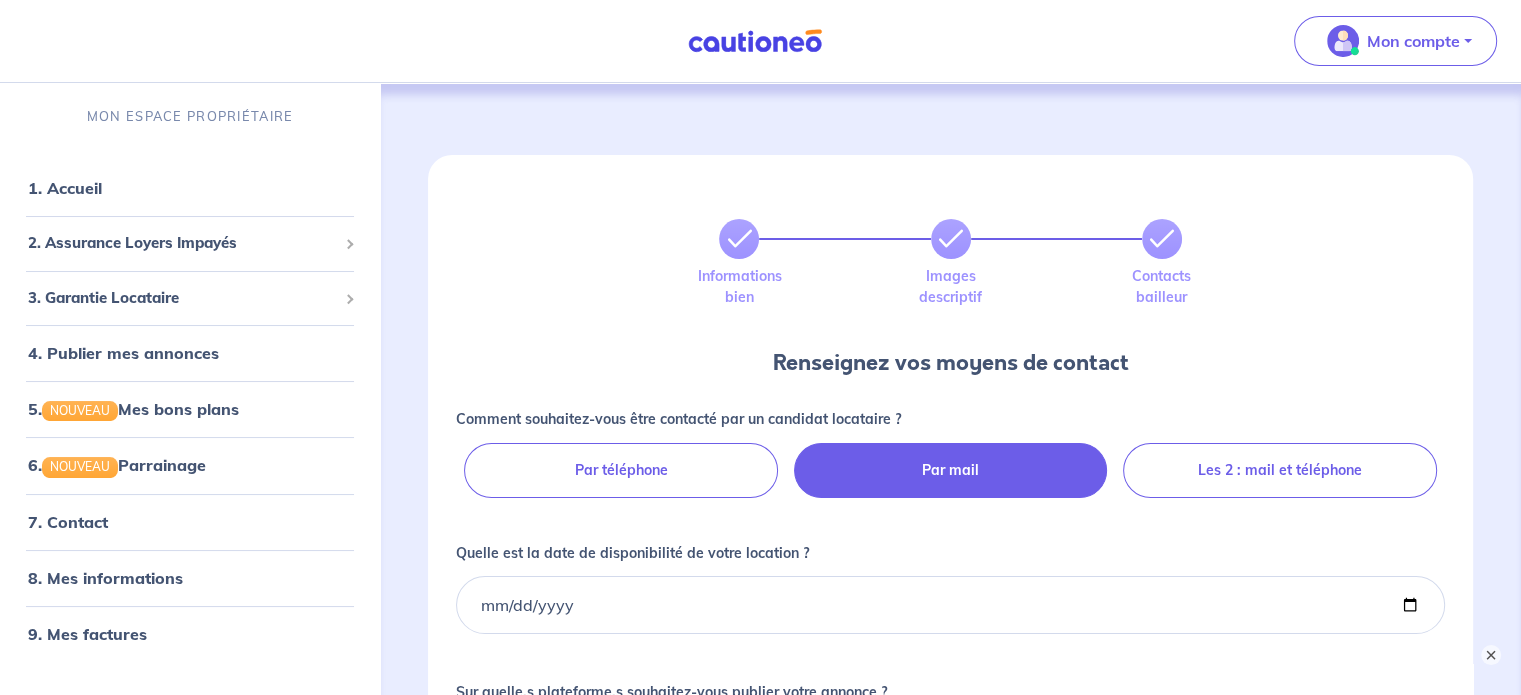 radio on "true" 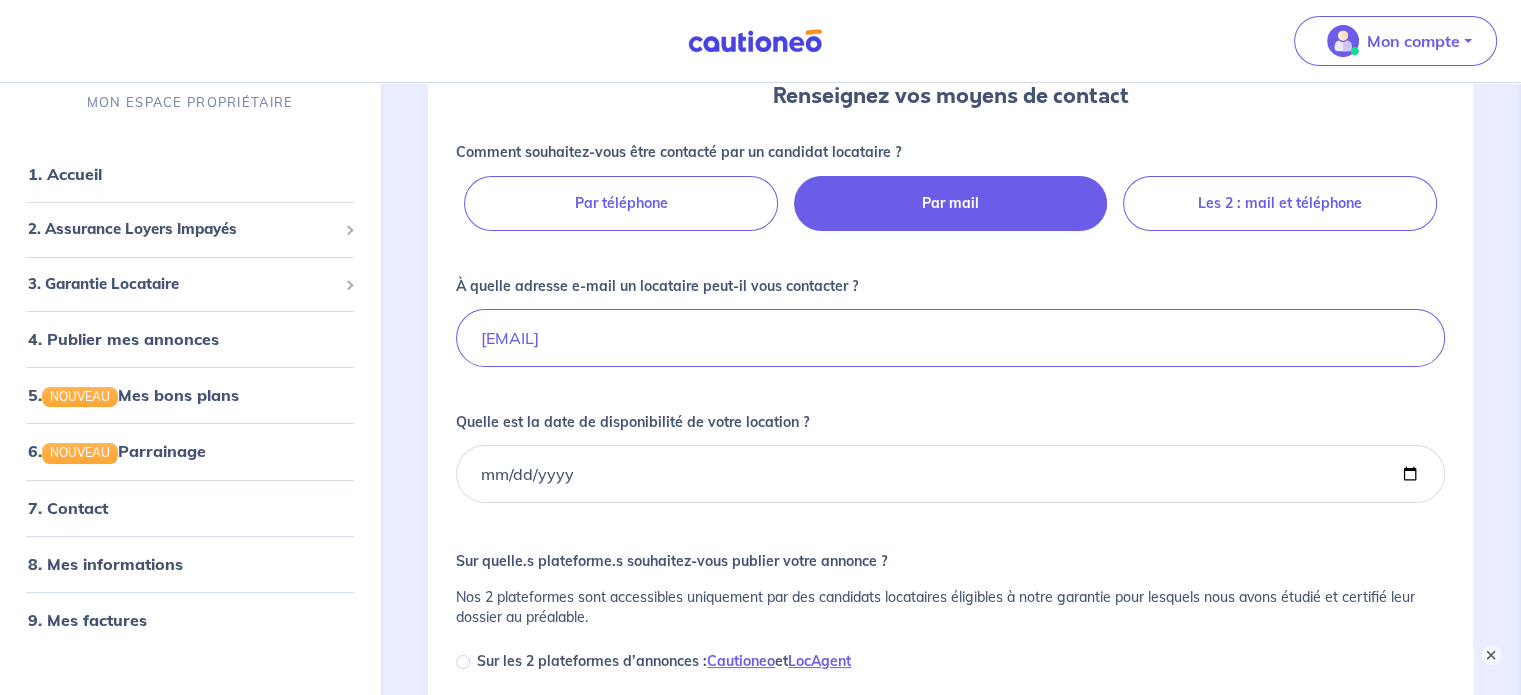scroll, scrollTop: 300, scrollLeft: 0, axis: vertical 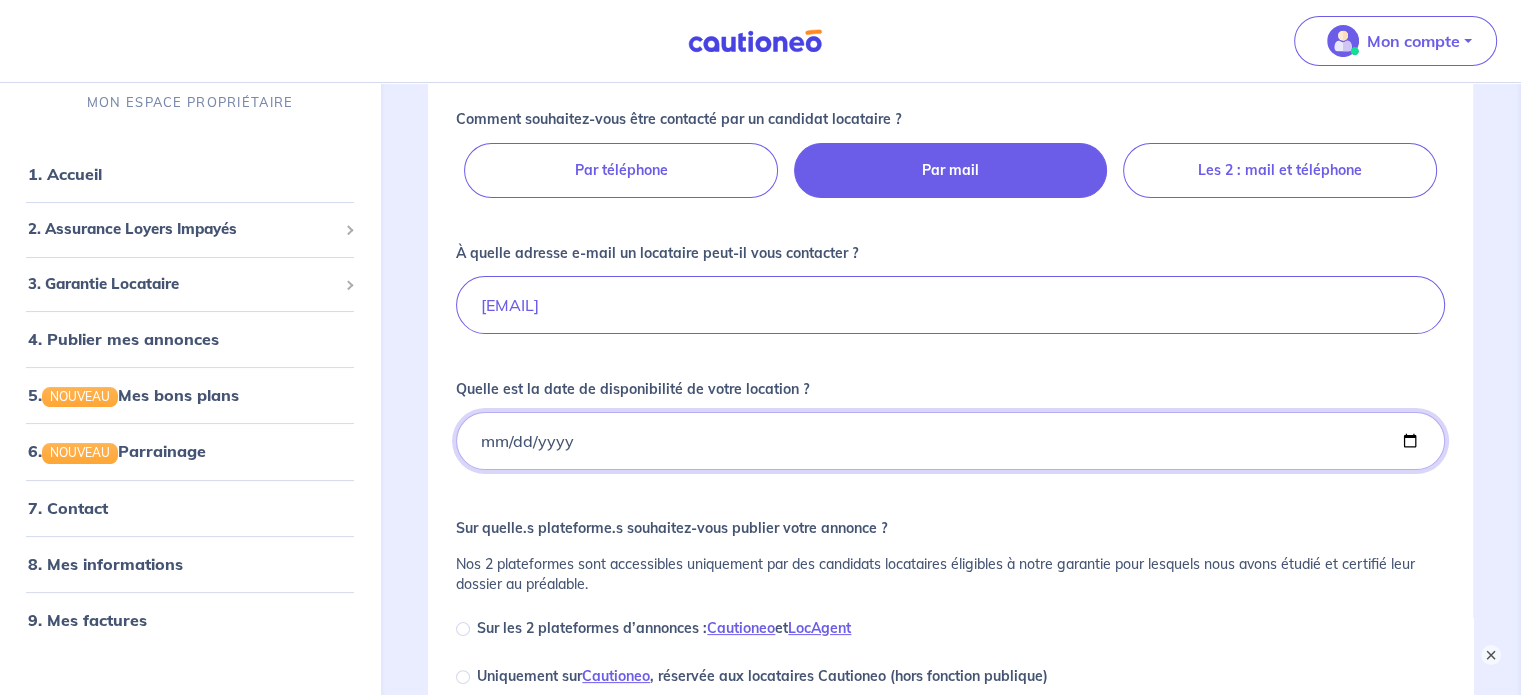 click on "Quelle est la date de disponibilité de votre location ?" at bounding box center (950, 441) 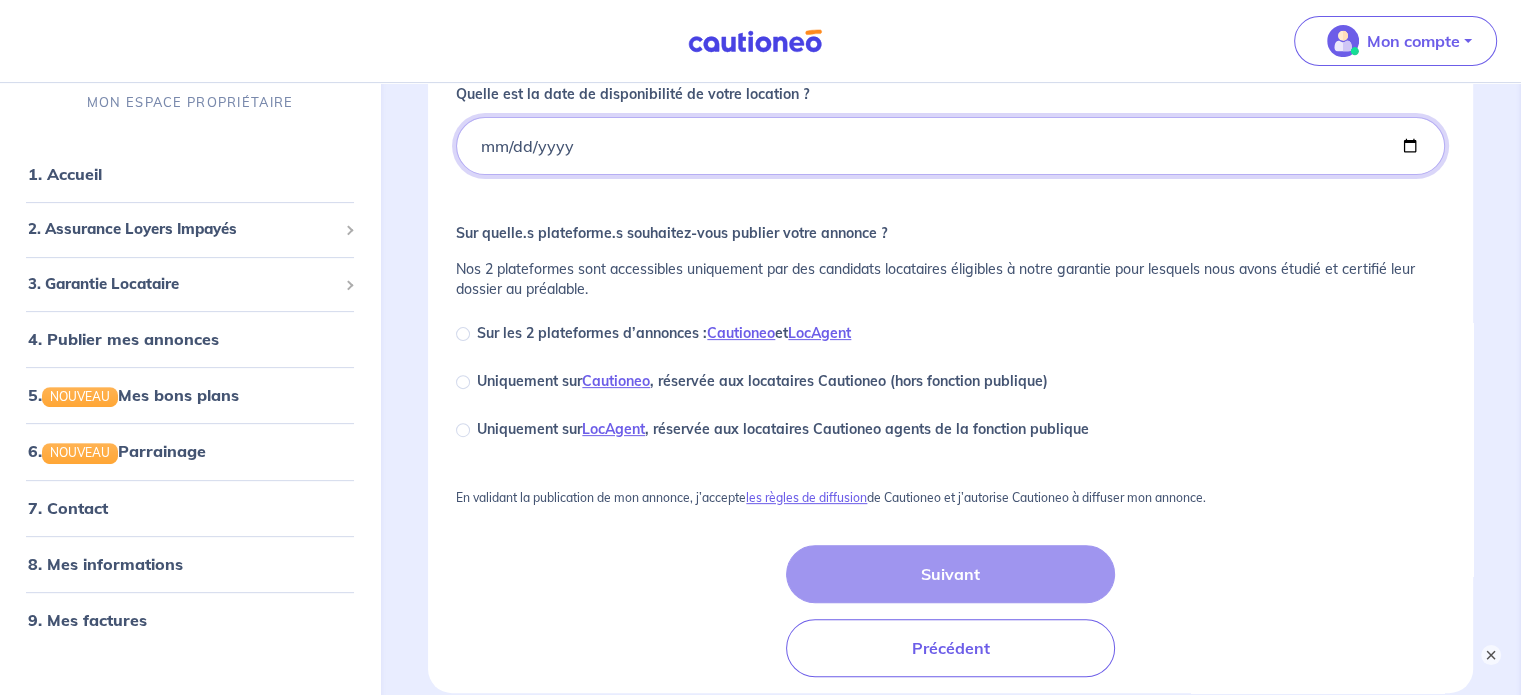 scroll, scrollTop: 600, scrollLeft: 0, axis: vertical 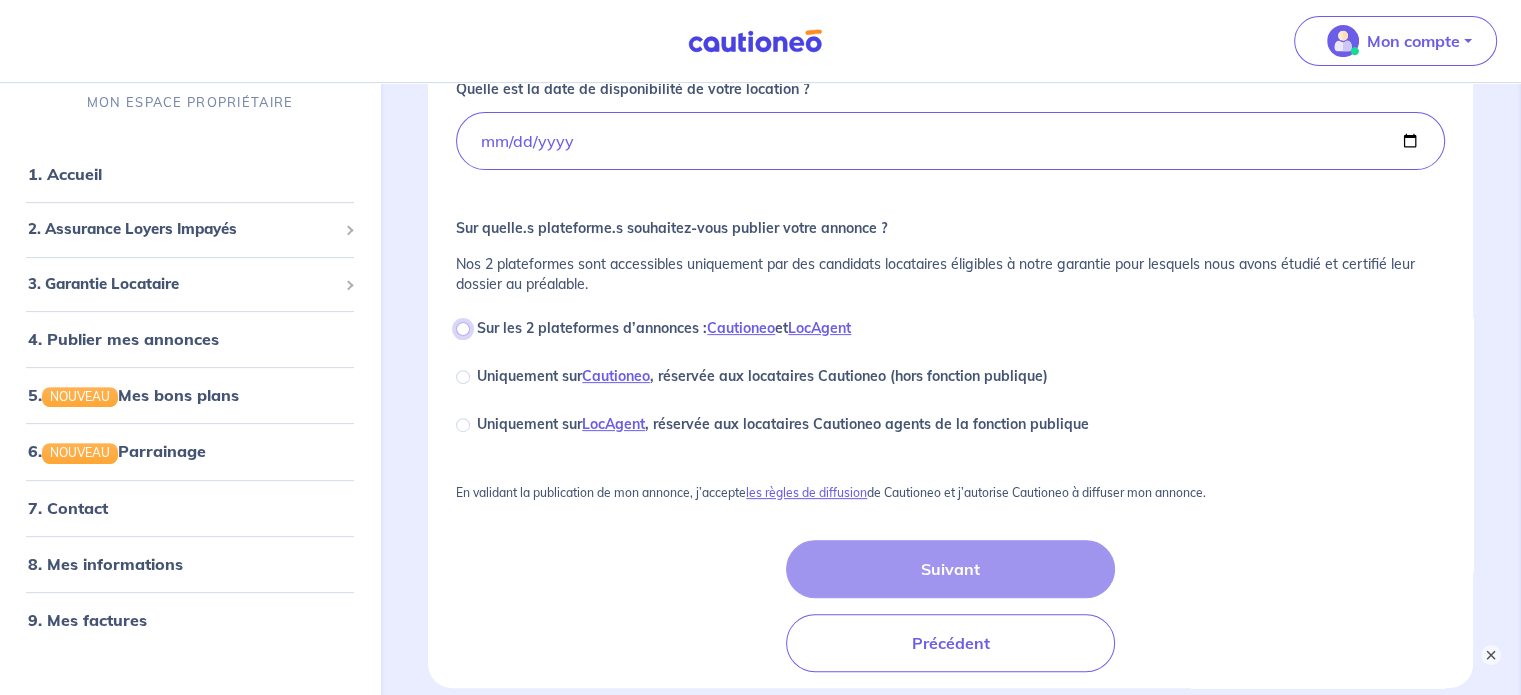 click on "Sur les 2 plateformes d’annonces :  Cautioneo  et  LocAgent" at bounding box center [463, 329] 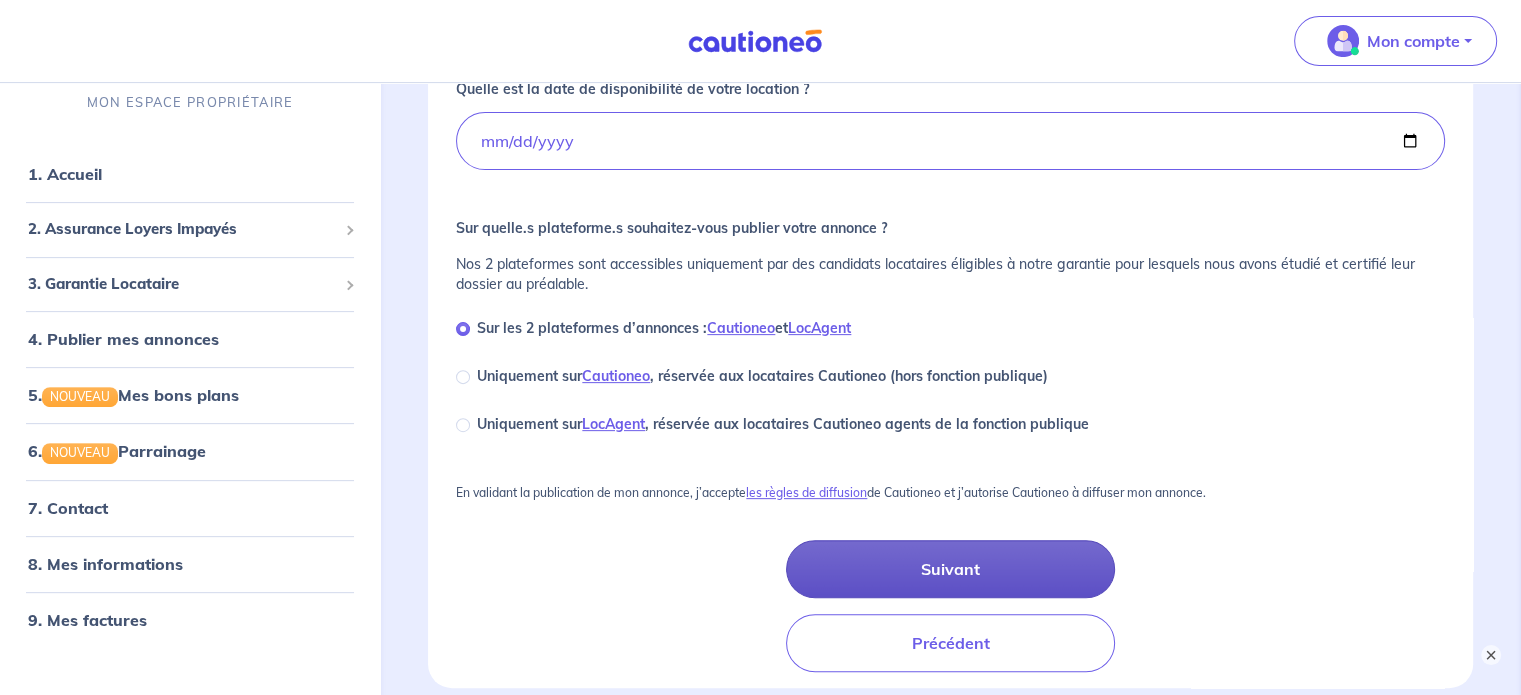 click on "Suivant" at bounding box center [951, 569] 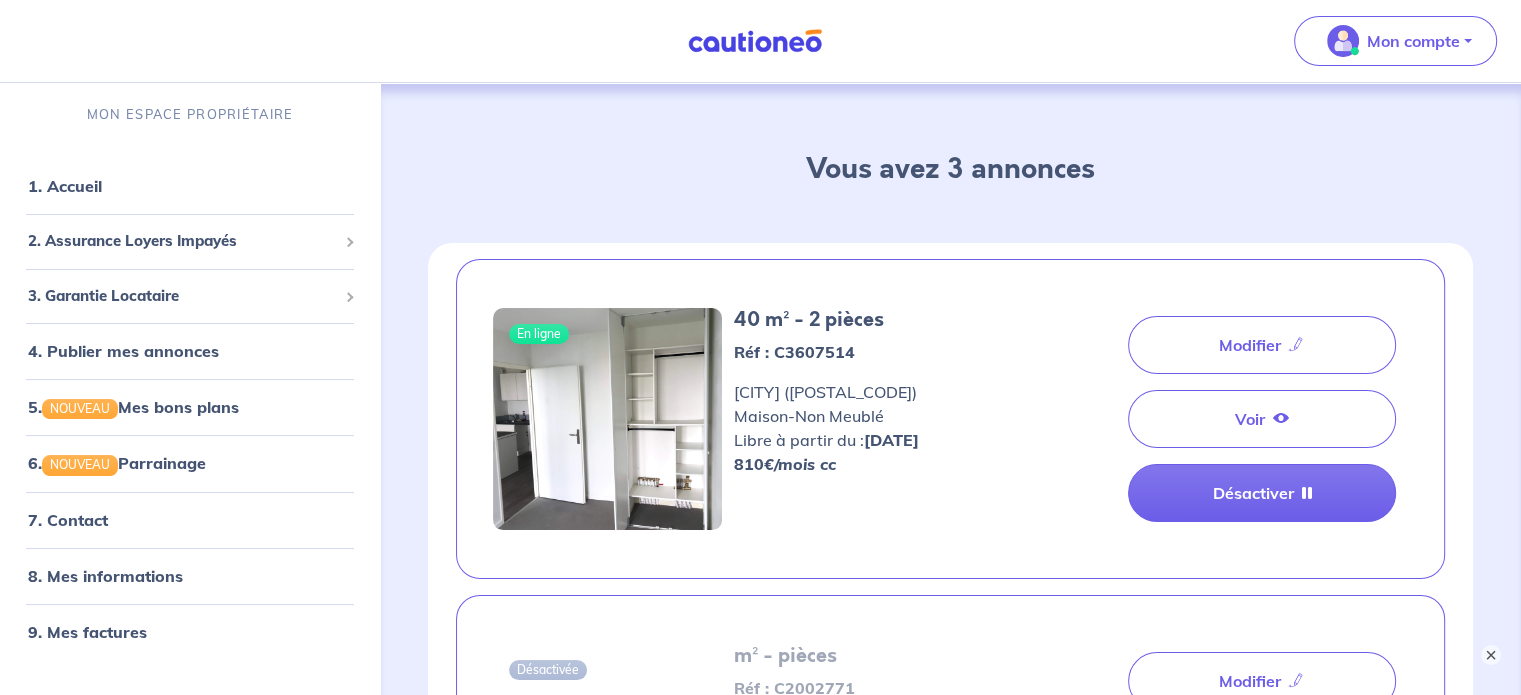 scroll, scrollTop: 0, scrollLeft: 0, axis: both 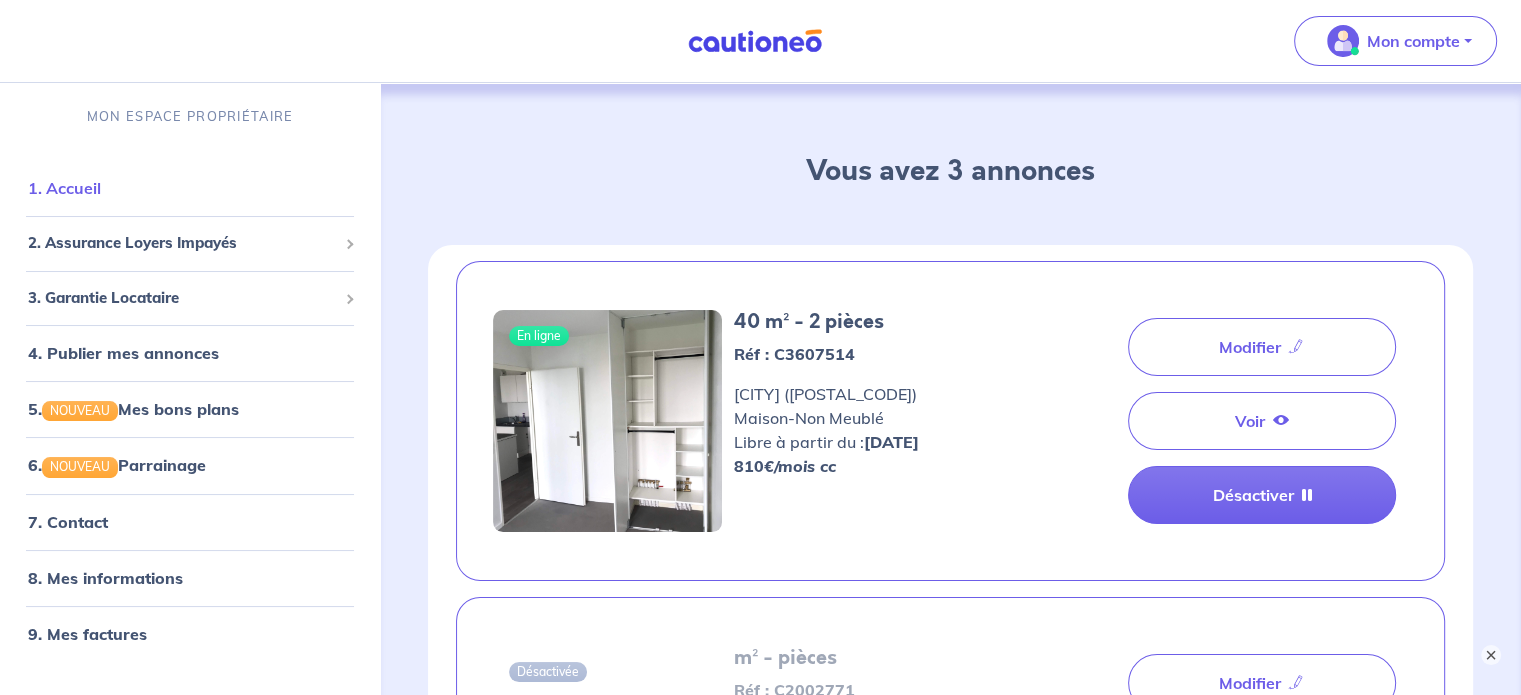 click on "1. Accueil" at bounding box center (64, 188) 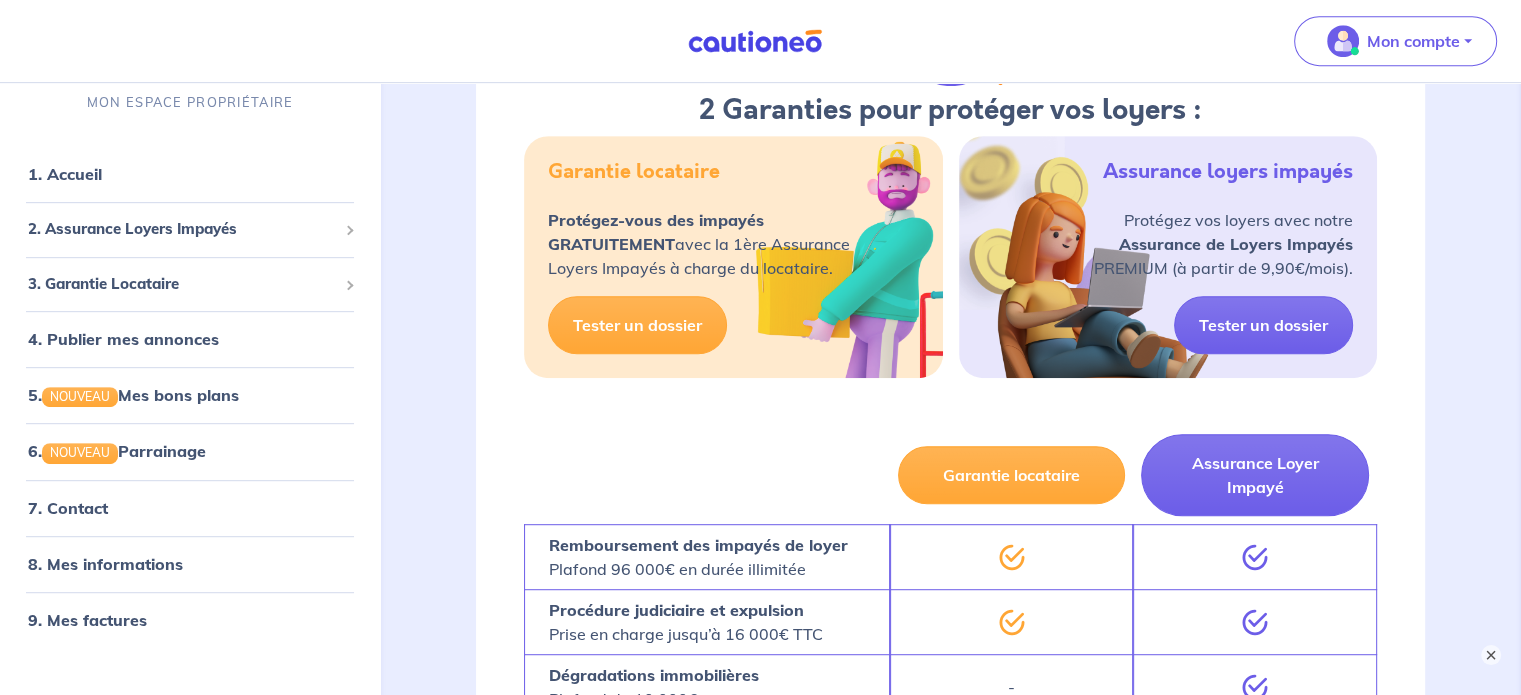 scroll, scrollTop: 984, scrollLeft: 0, axis: vertical 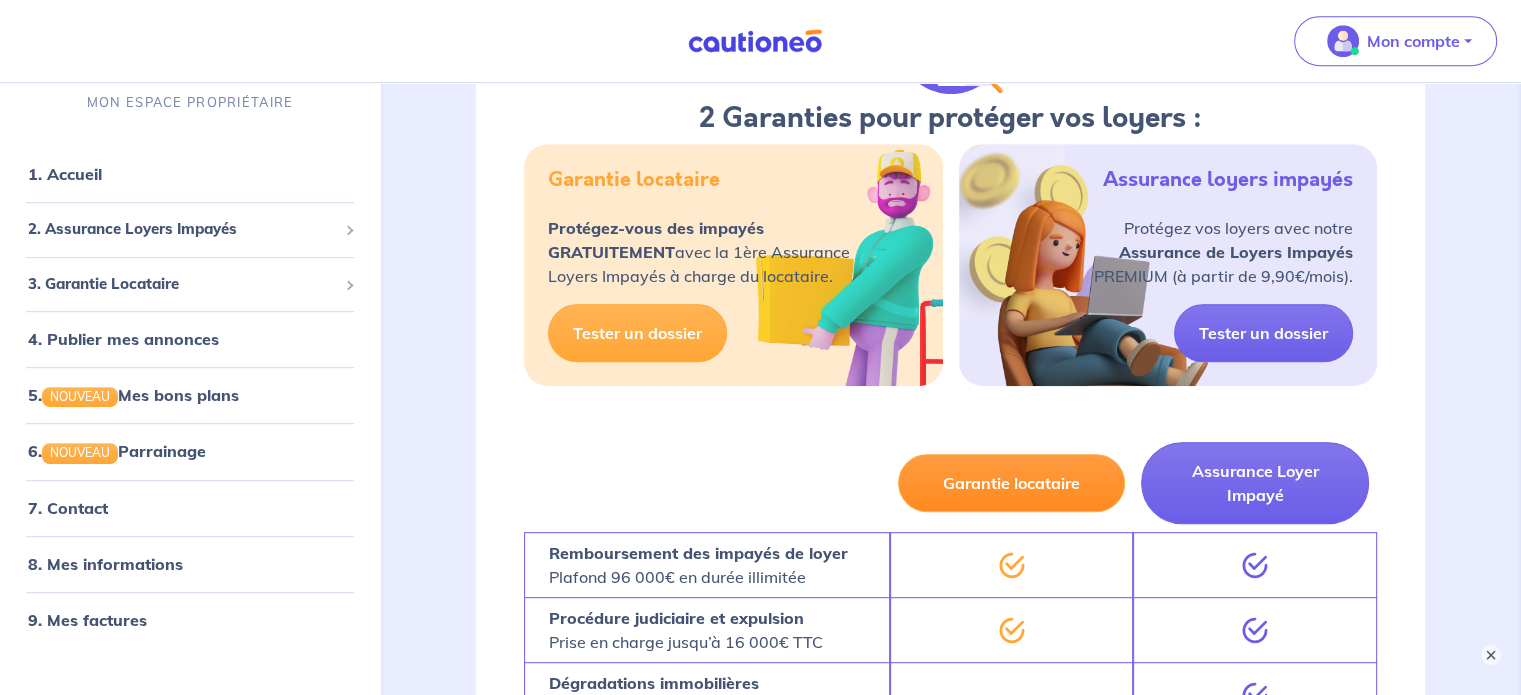 click on "Garantie locataire" at bounding box center (1012, 483) 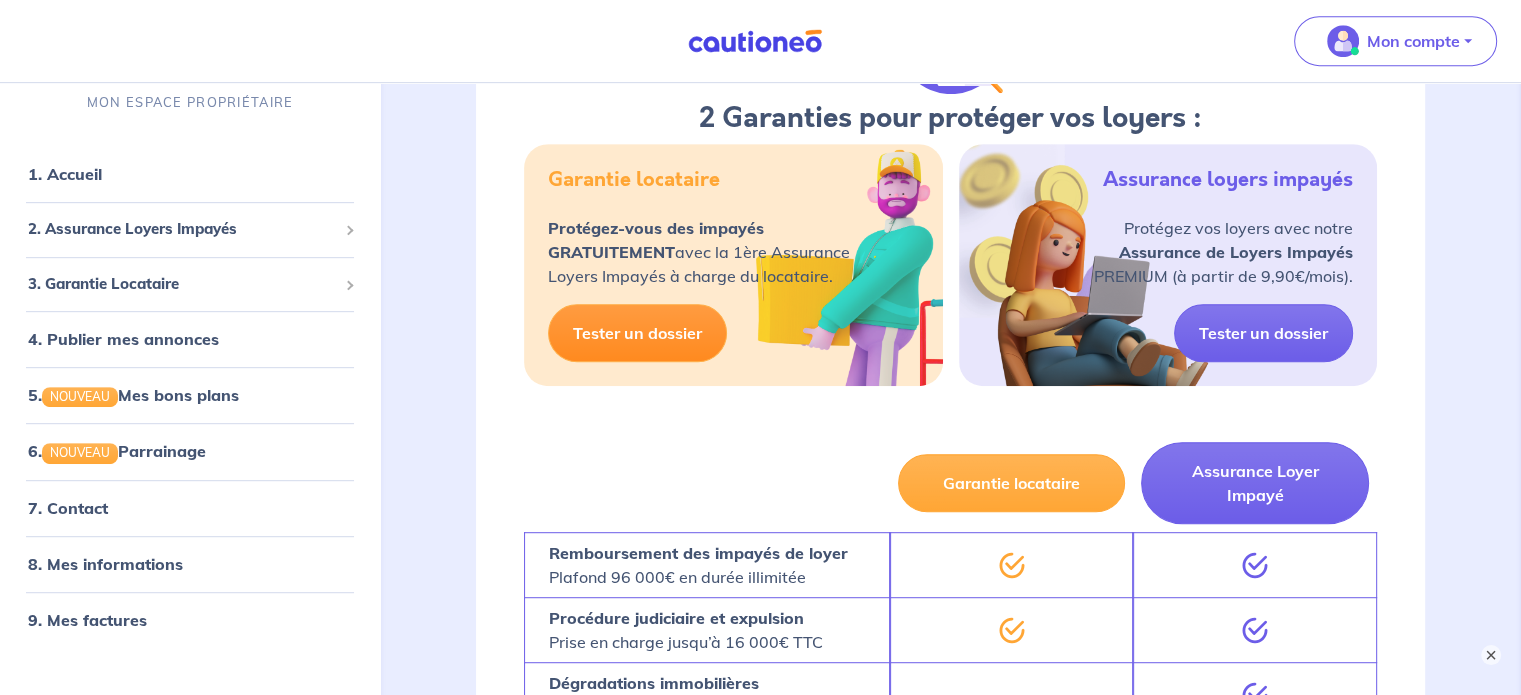 click on "Tester un dossier" at bounding box center (637, 333) 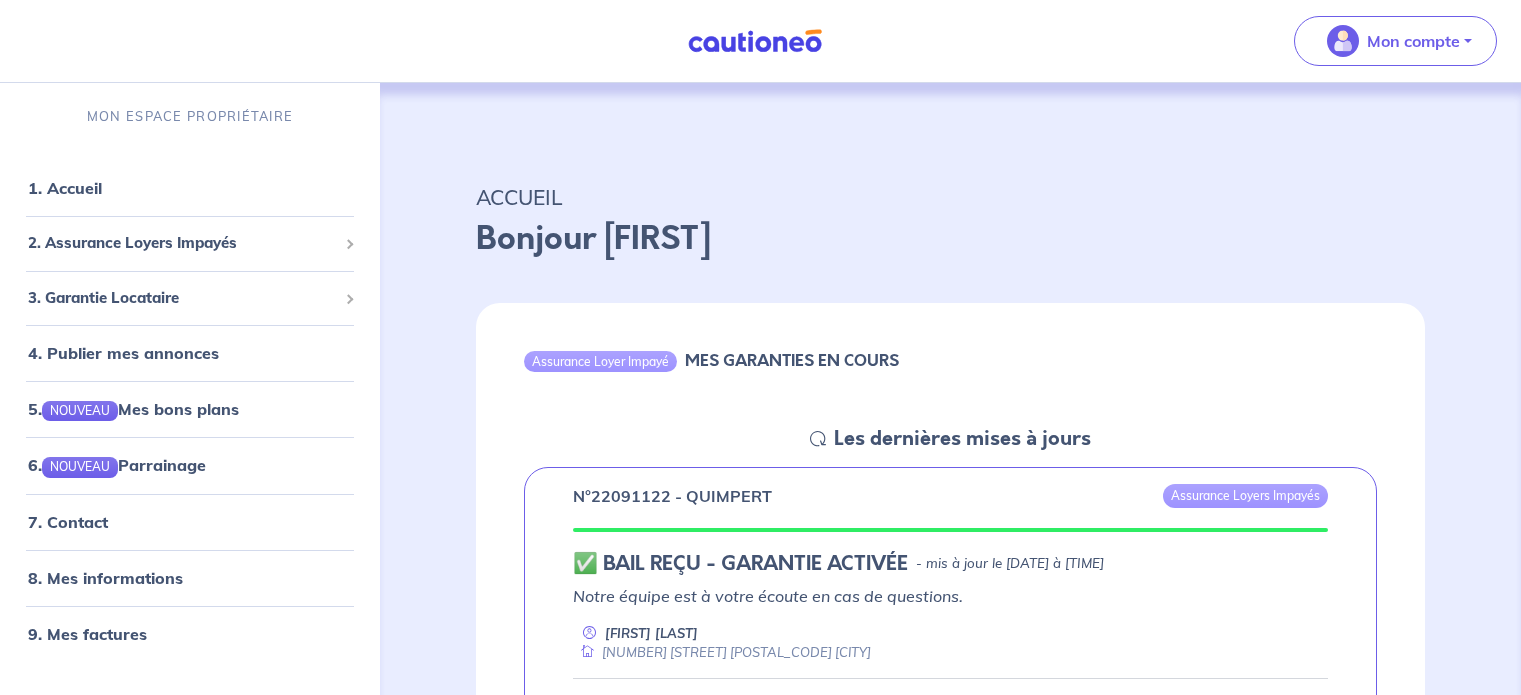 scroll, scrollTop: 984, scrollLeft: 0, axis: vertical 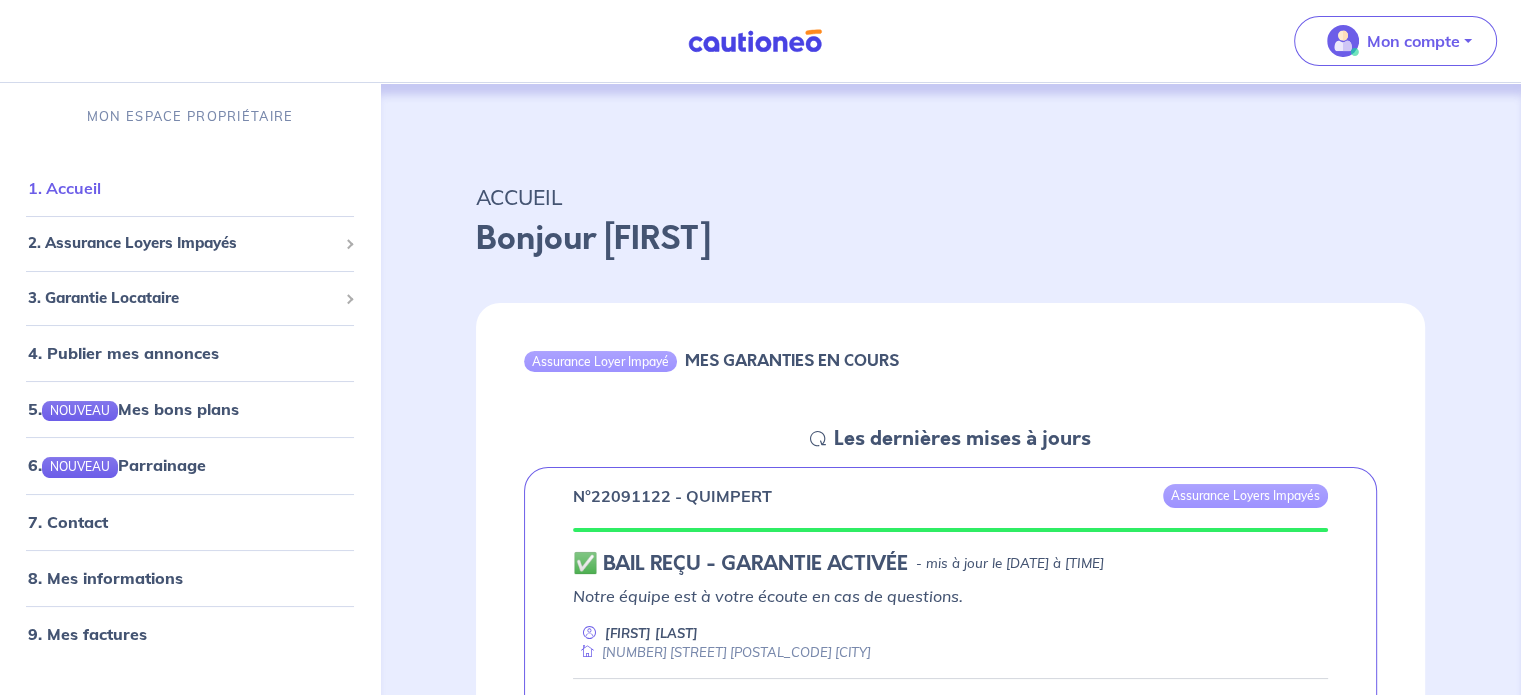 click on "1. Accueil" at bounding box center [64, 188] 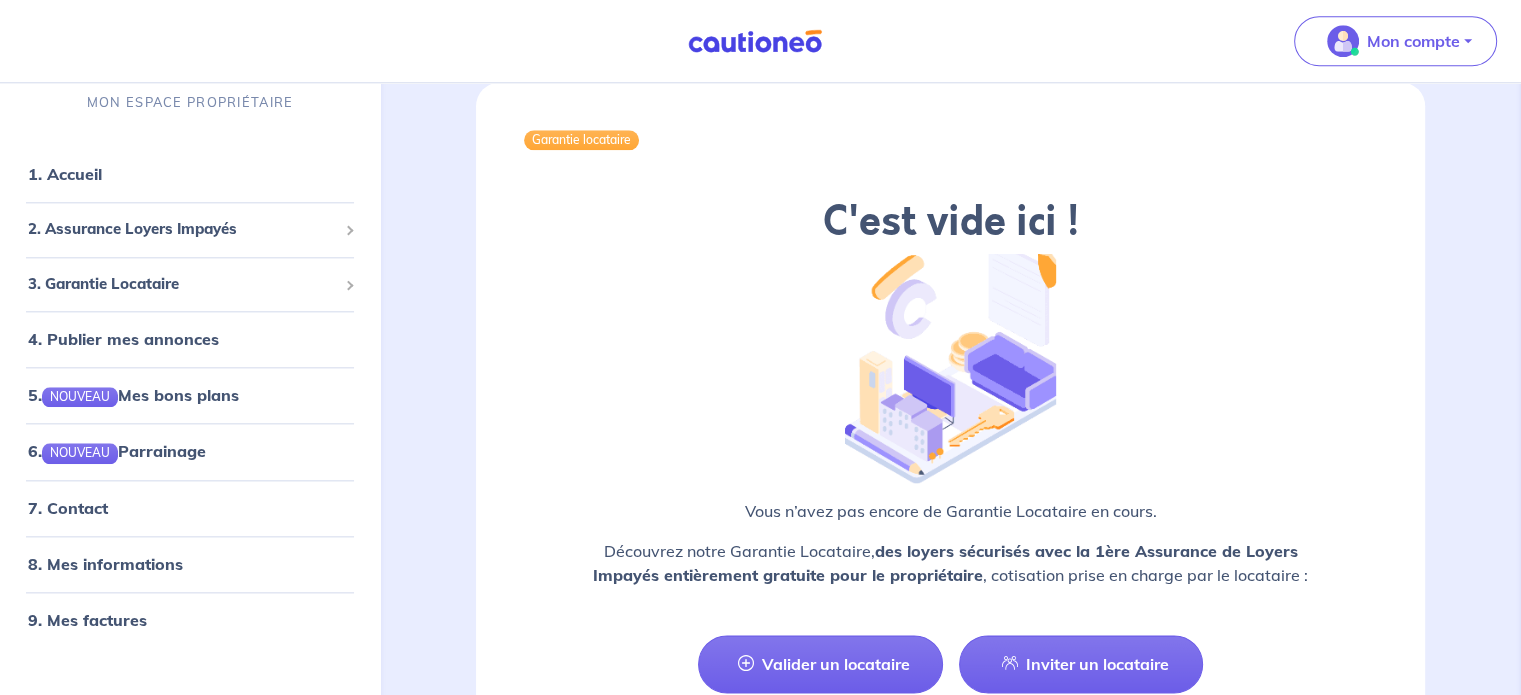 scroll, scrollTop: 2304, scrollLeft: 0, axis: vertical 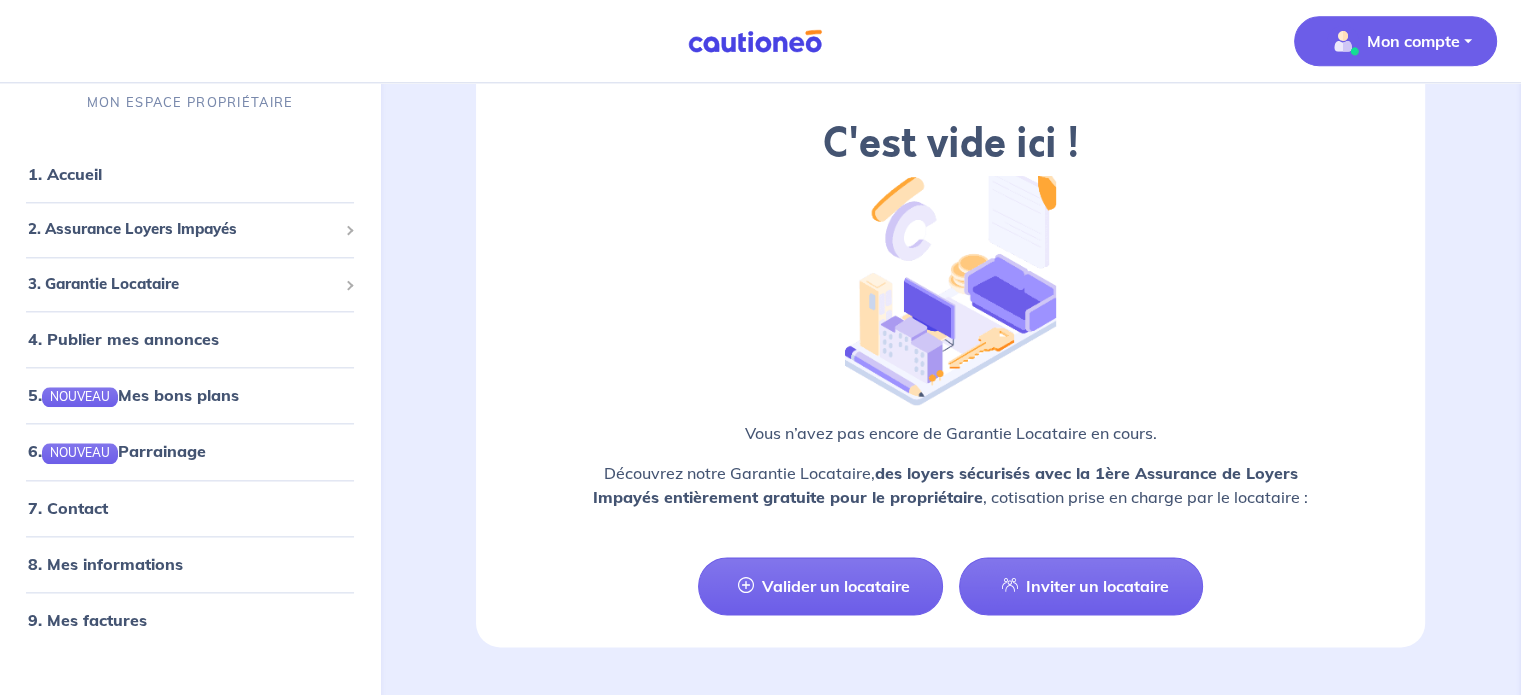 click at bounding box center (1343, 41) 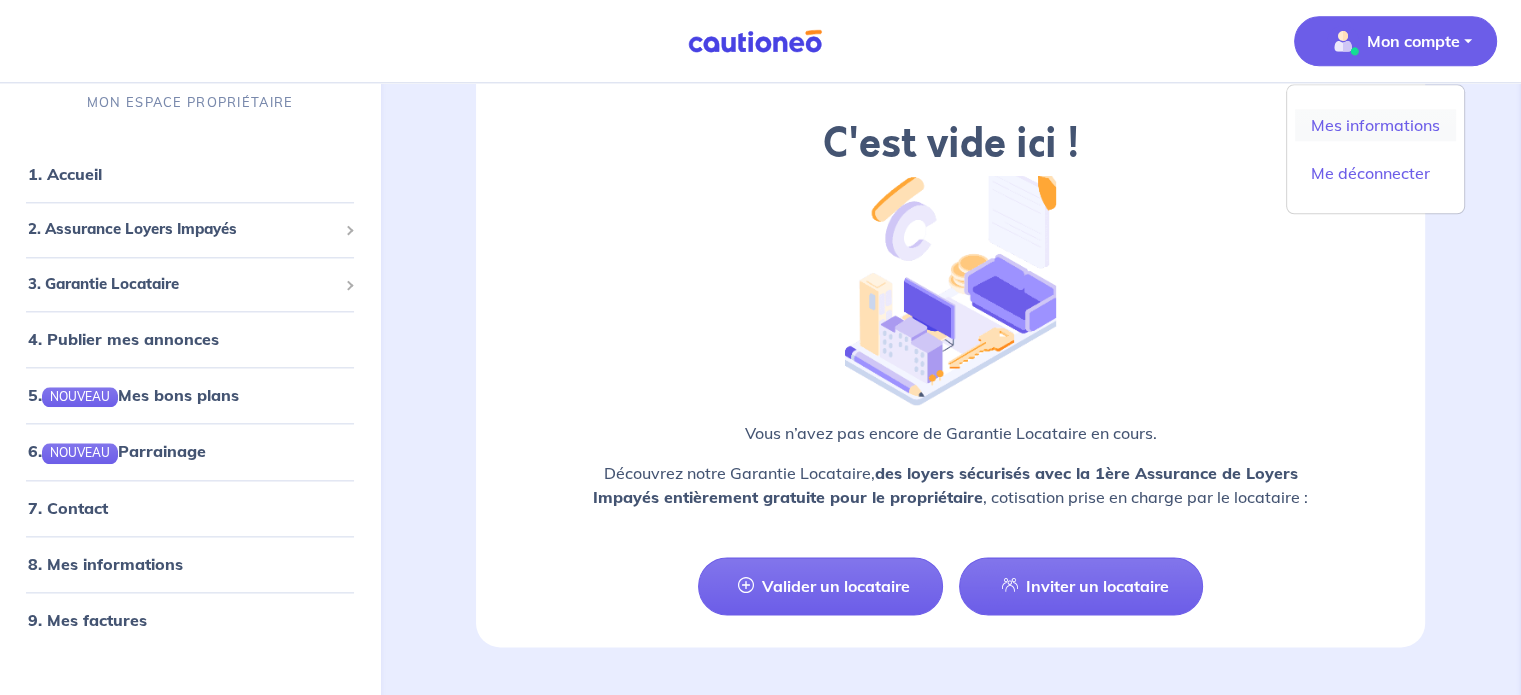 click on "Mes informations" at bounding box center (1375, 125) 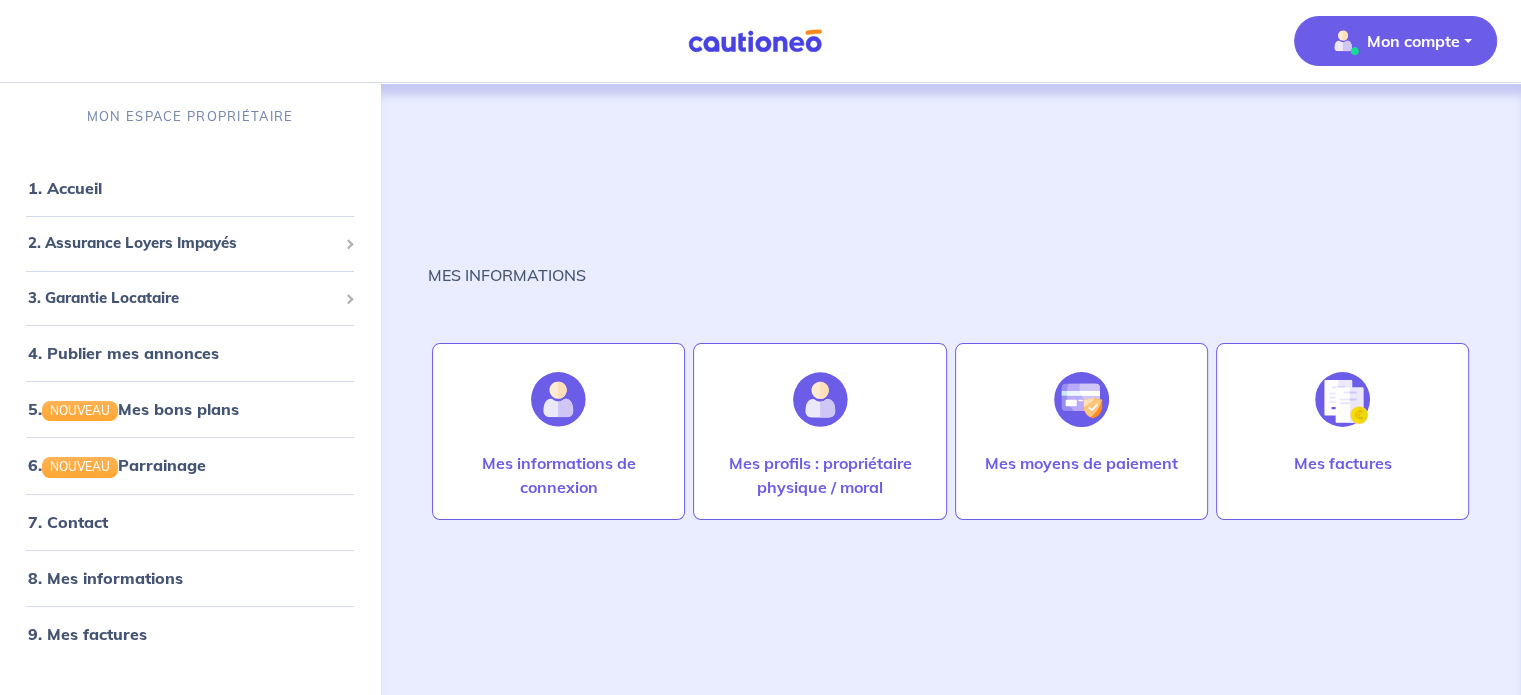 scroll, scrollTop: 12, scrollLeft: 0, axis: vertical 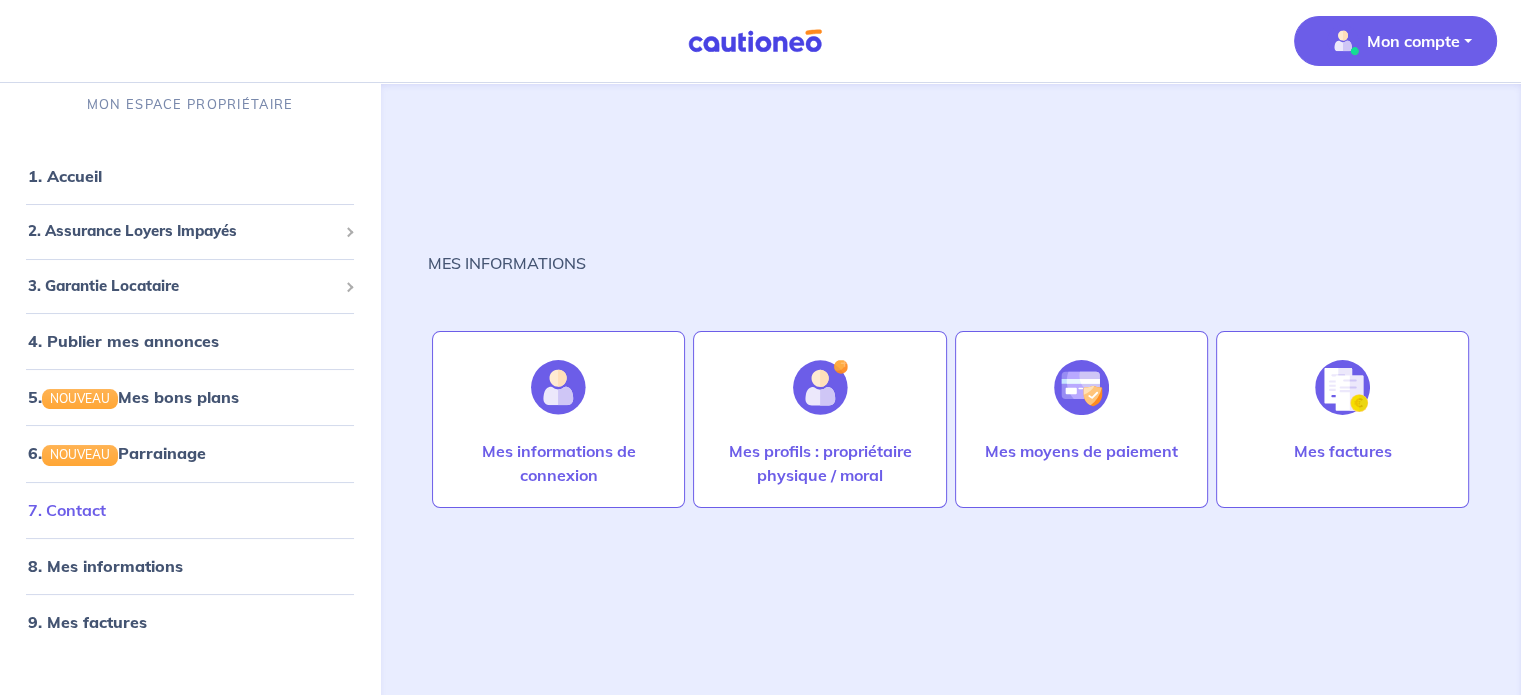 click on "7. Contact" at bounding box center [67, 510] 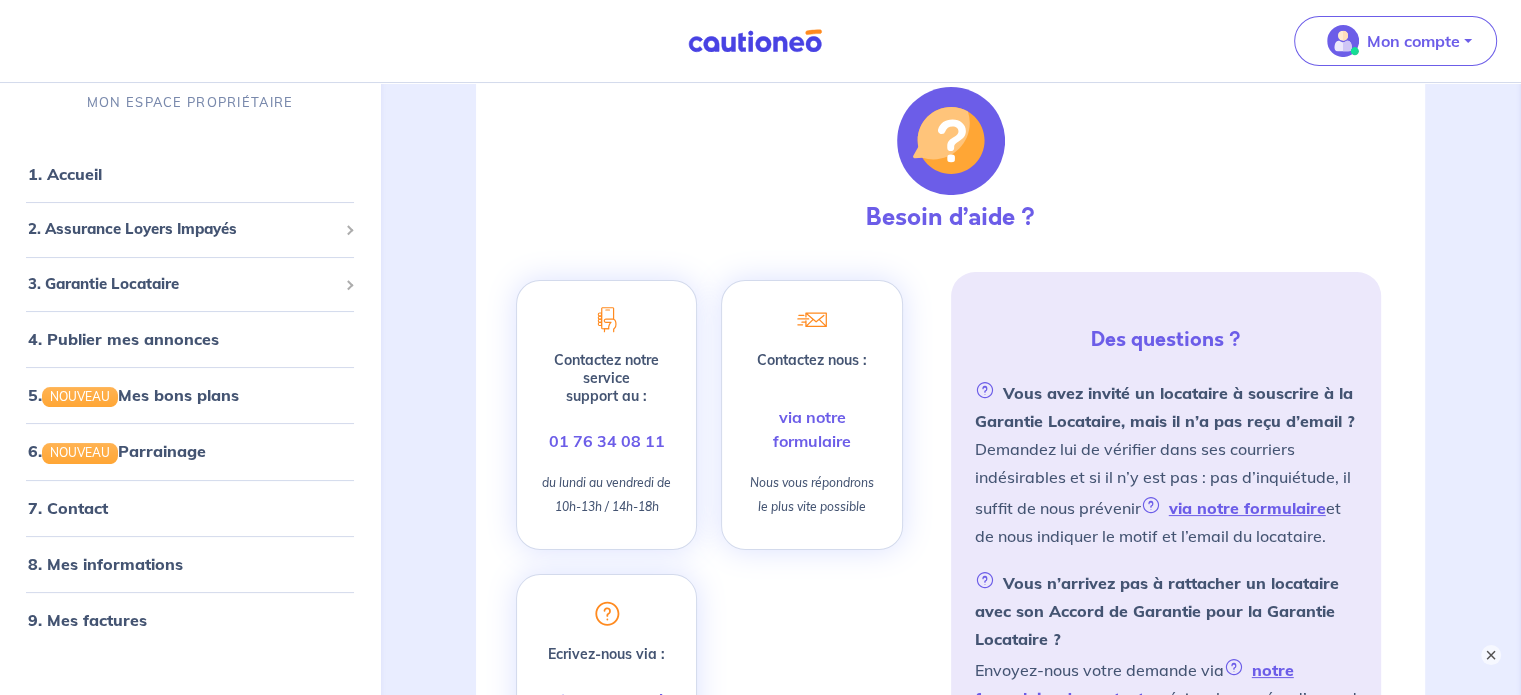scroll, scrollTop: 200, scrollLeft: 0, axis: vertical 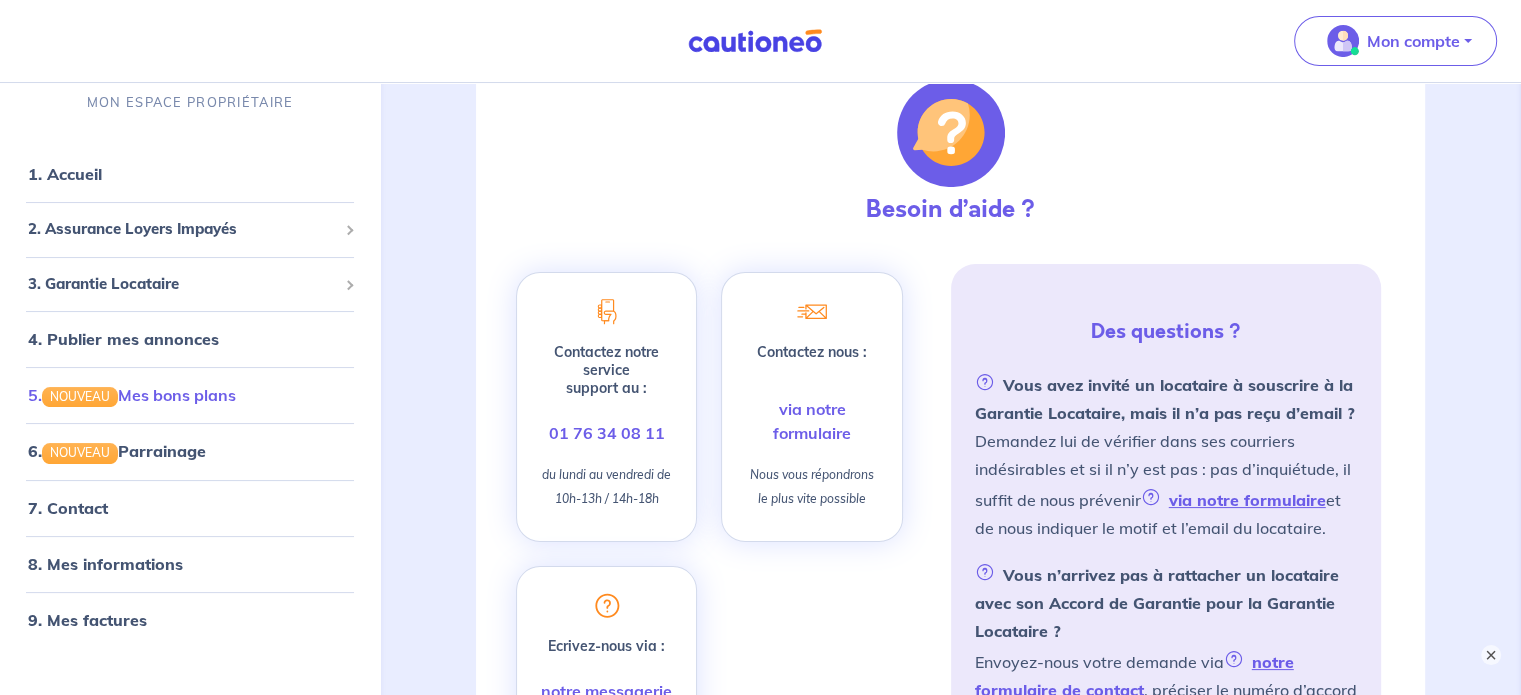 click on "5.  NOUVEAU  Mes bons plans" at bounding box center (132, 396) 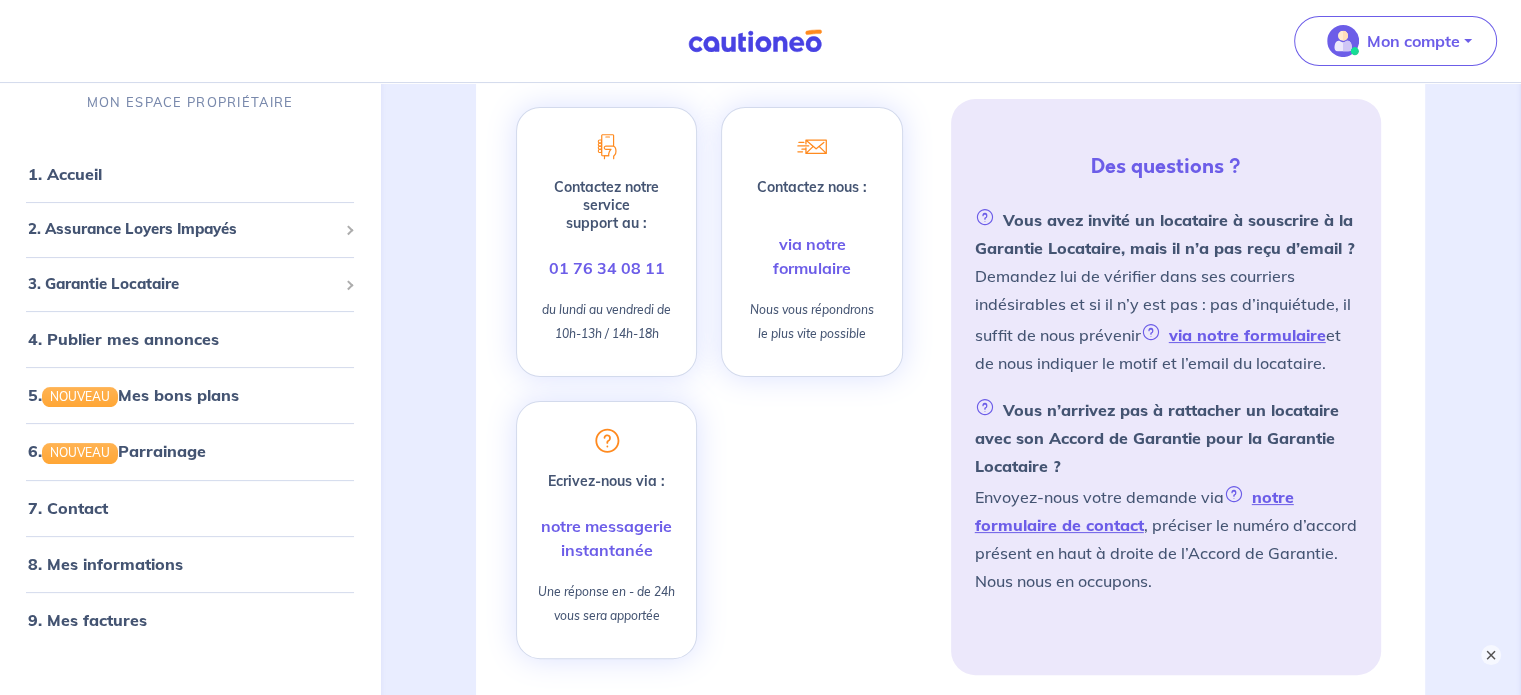 scroll, scrollTop: 400, scrollLeft: 0, axis: vertical 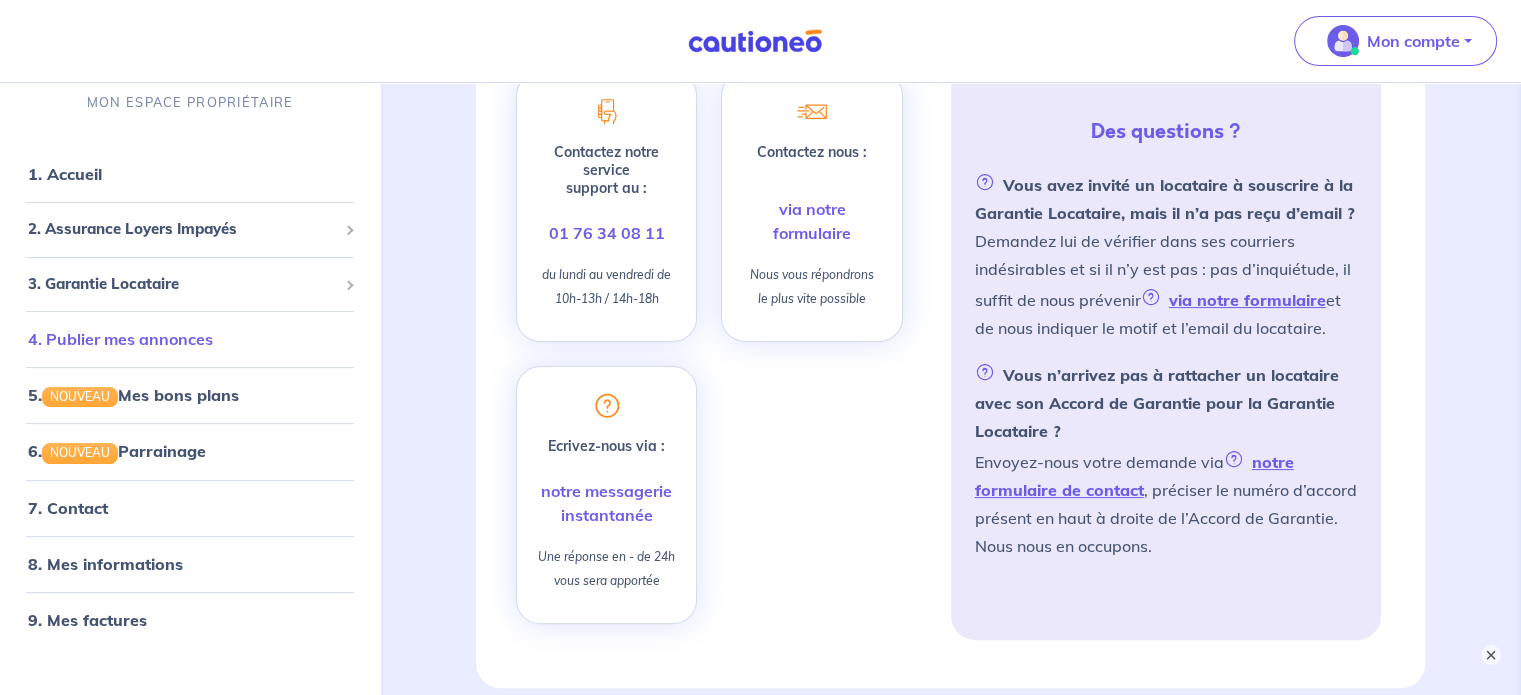 click on "4. Publier mes annonces" at bounding box center (120, 340) 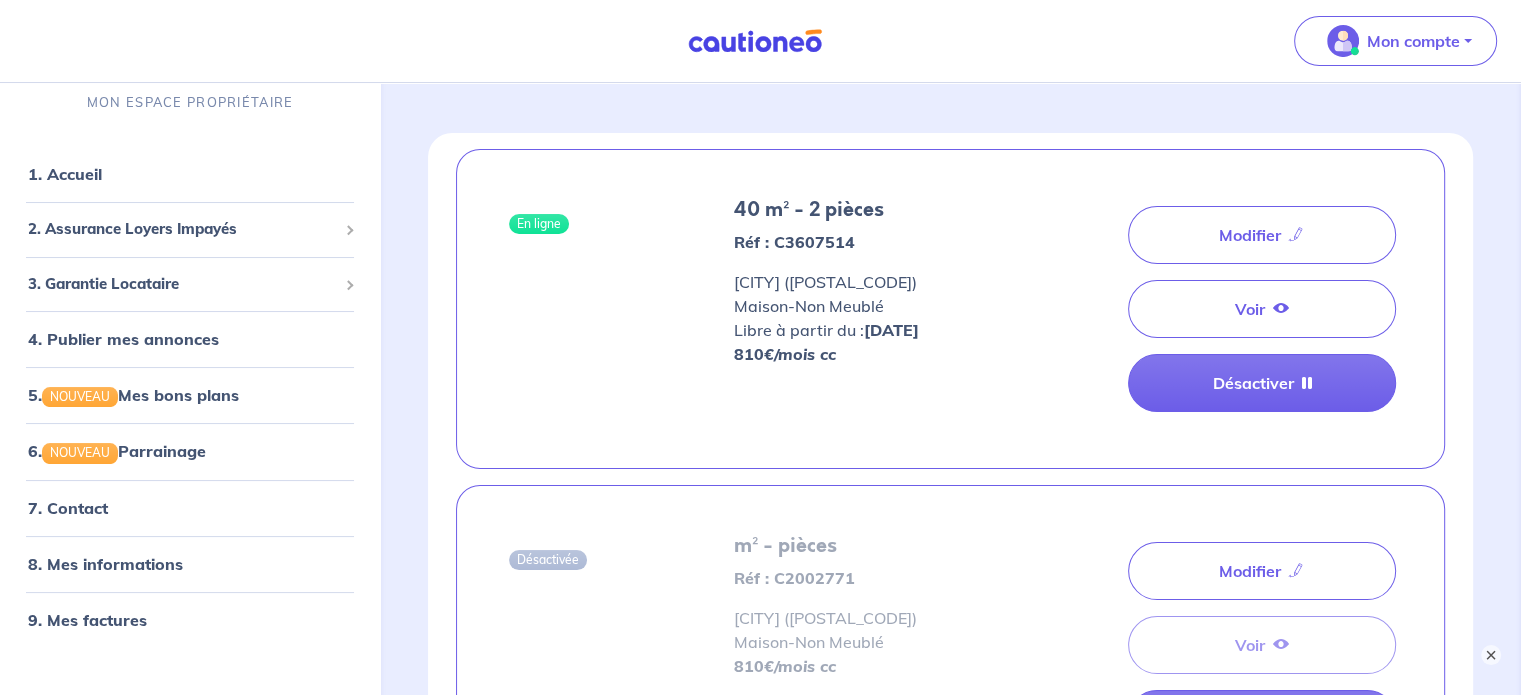 scroll, scrollTop: 0, scrollLeft: 0, axis: both 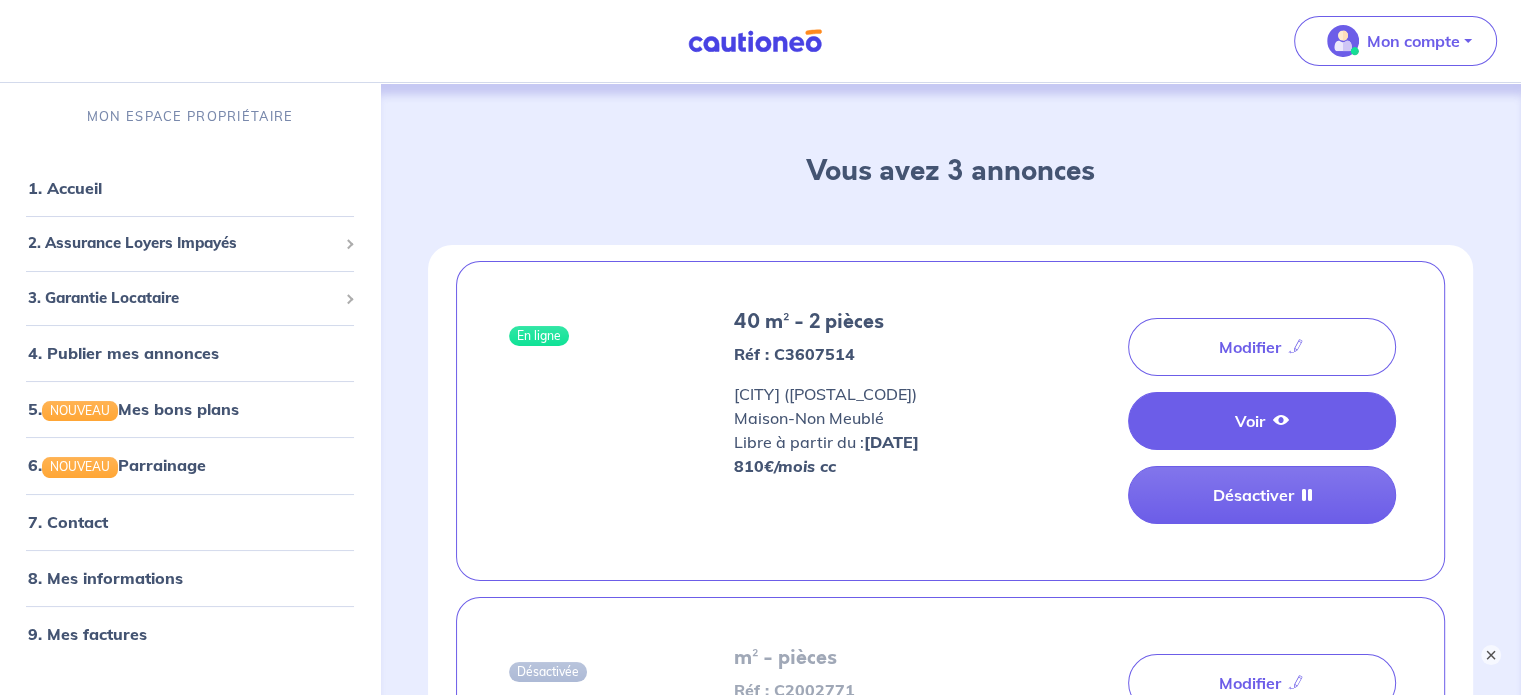 click on "Voir" at bounding box center [1262, 421] 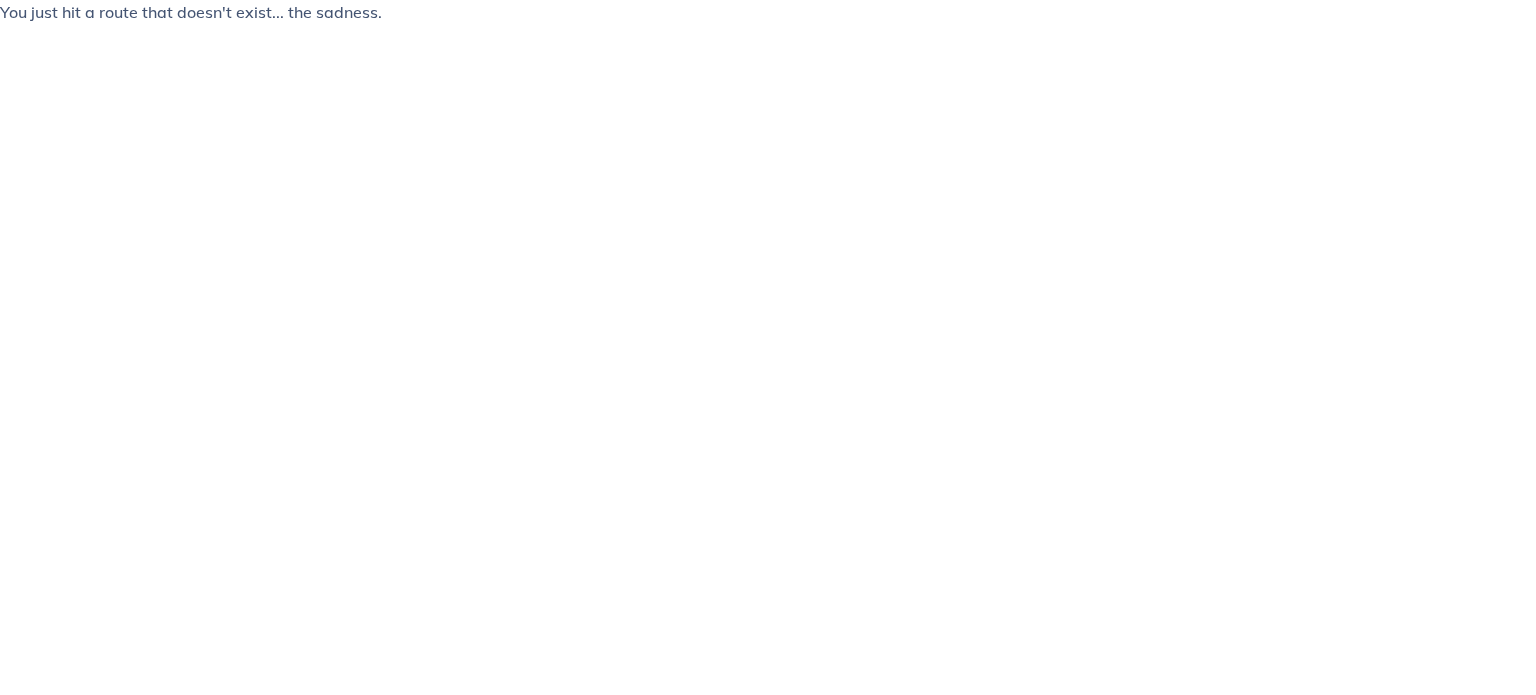 scroll, scrollTop: 0, scrollLeft: 0, axis: both 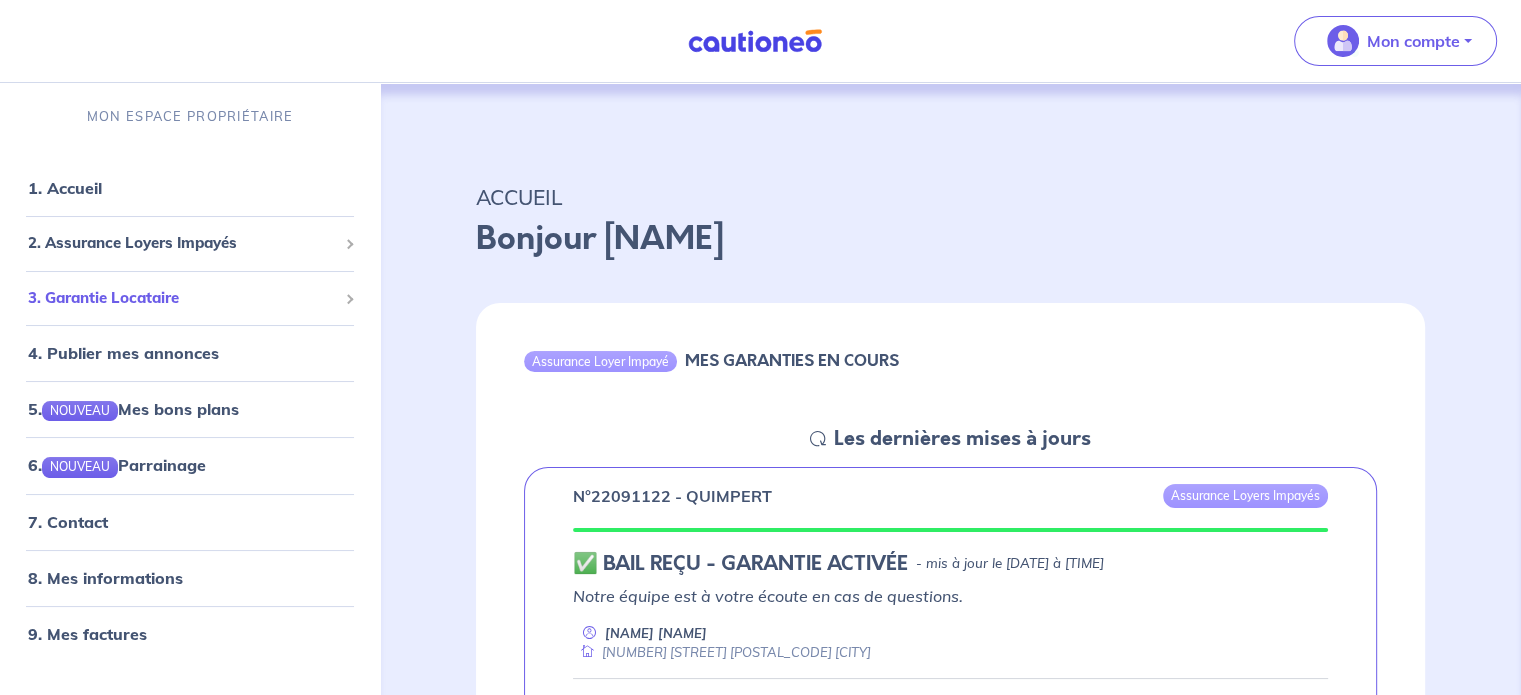 click on "3. Garantie Locataire" at bounding box center (182, 243) 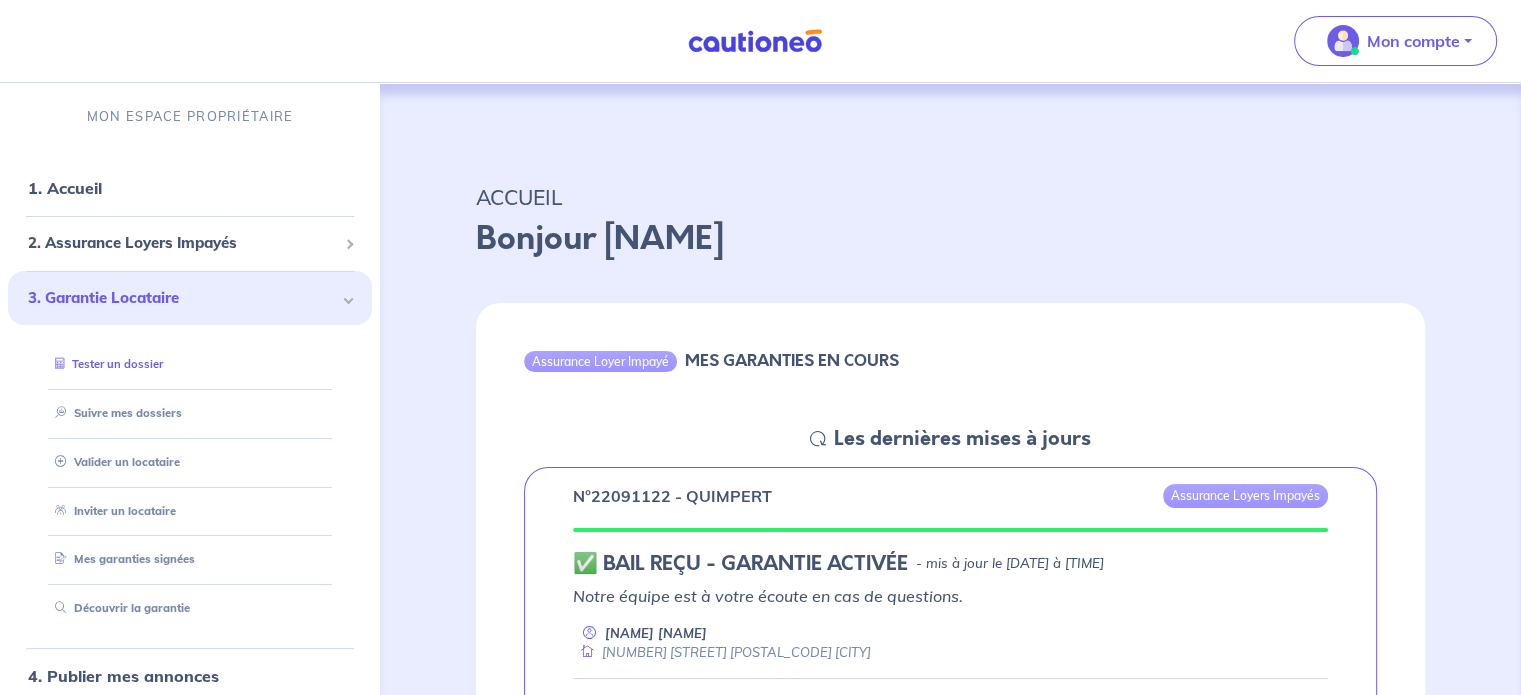 click on "Tester un dossier" at bounding box center [105, 364] 